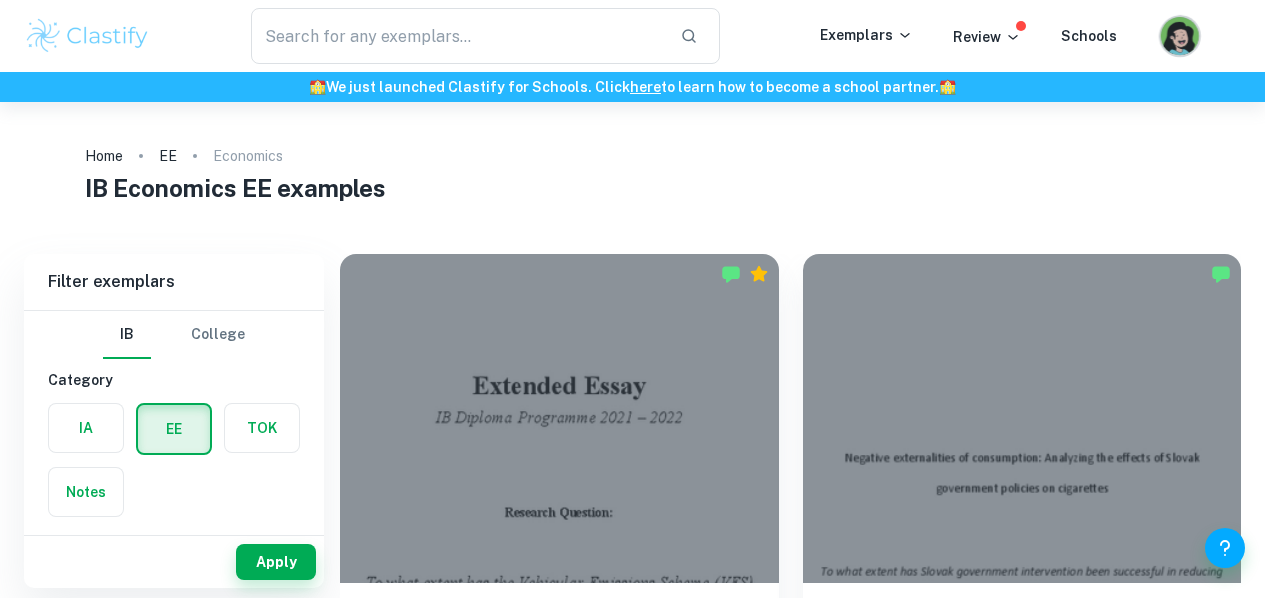 scroll, scrollTop: 0, scrollLeft: 0, axis: both 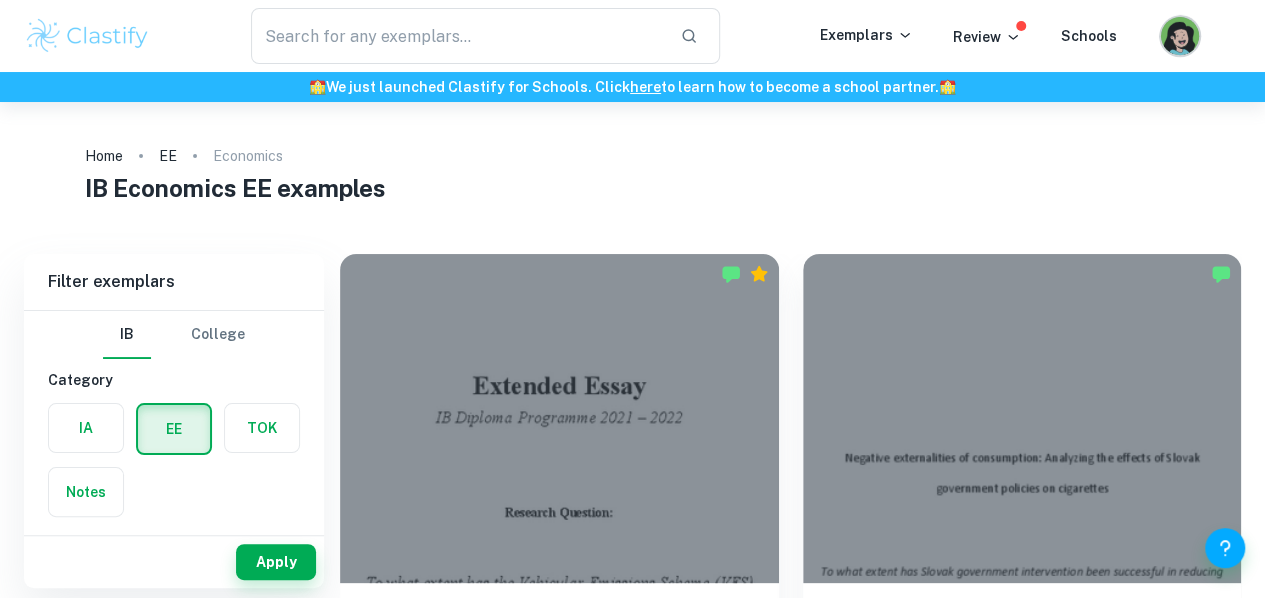 click at bounding box center (1180, 38) 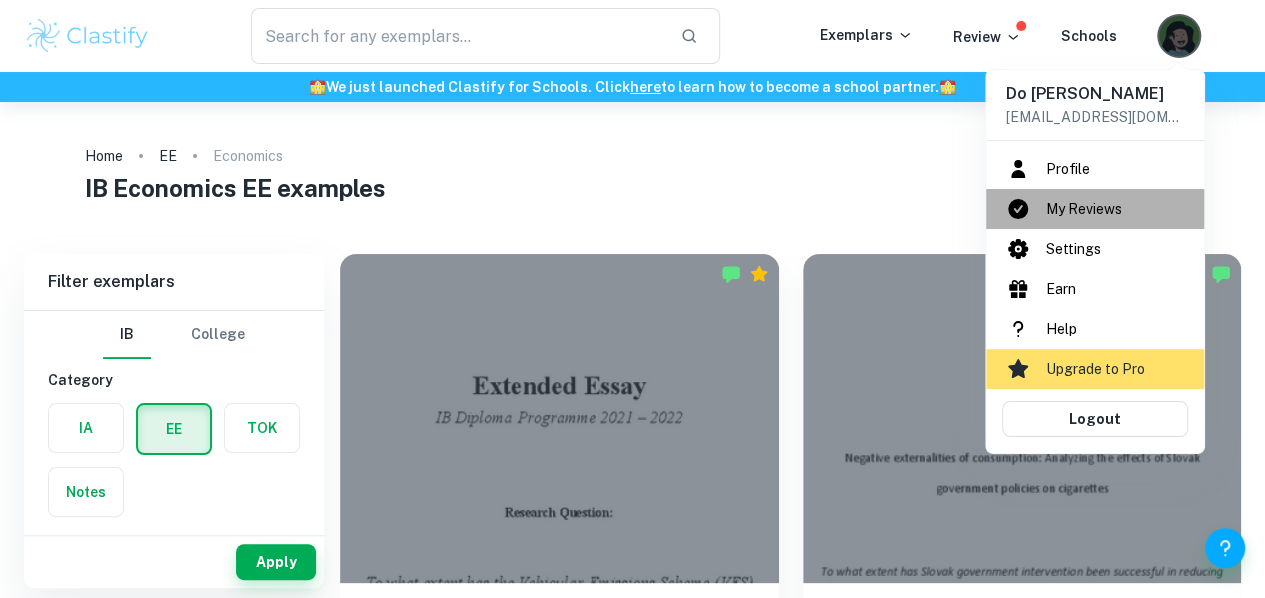 click on "My Reviews" at bounding box center [1095, 209] 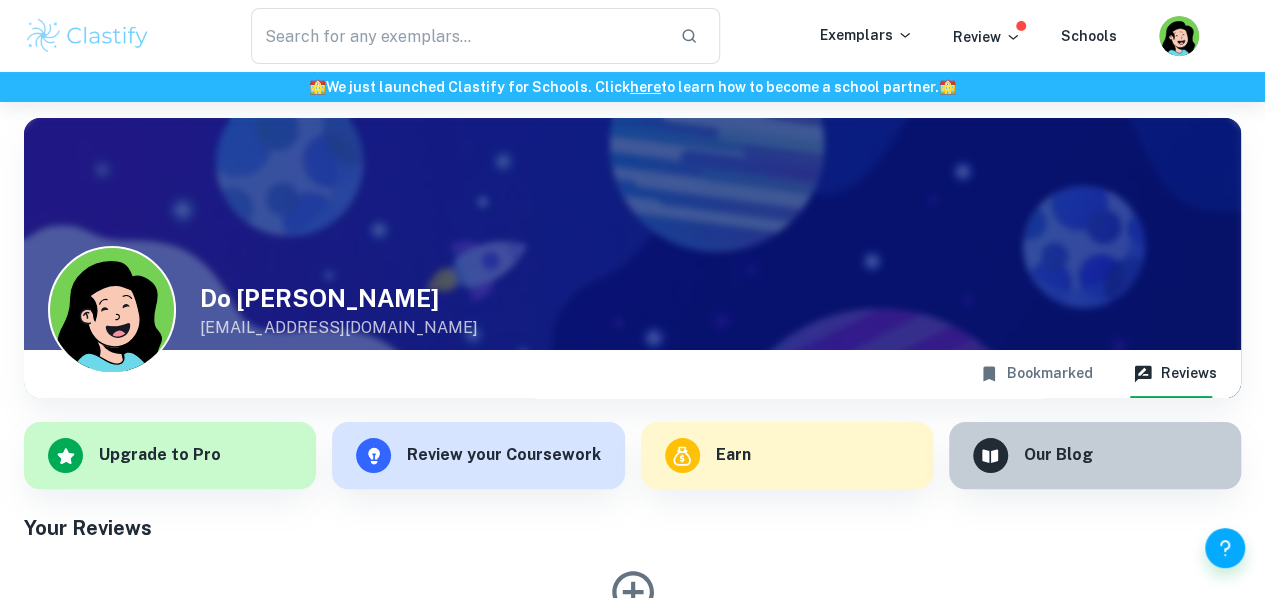 scroll, scrollTop: 102, scrollLeft: 0, axis: vertical 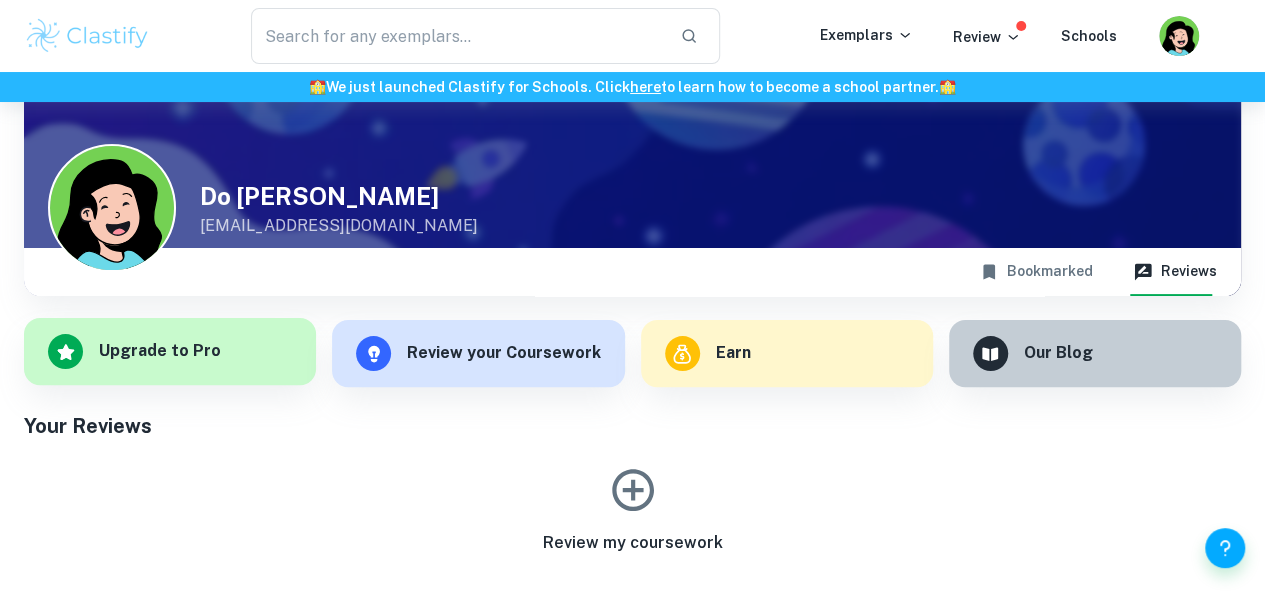 click on "Upgrade to Pro" at bounding box center [170, 351] 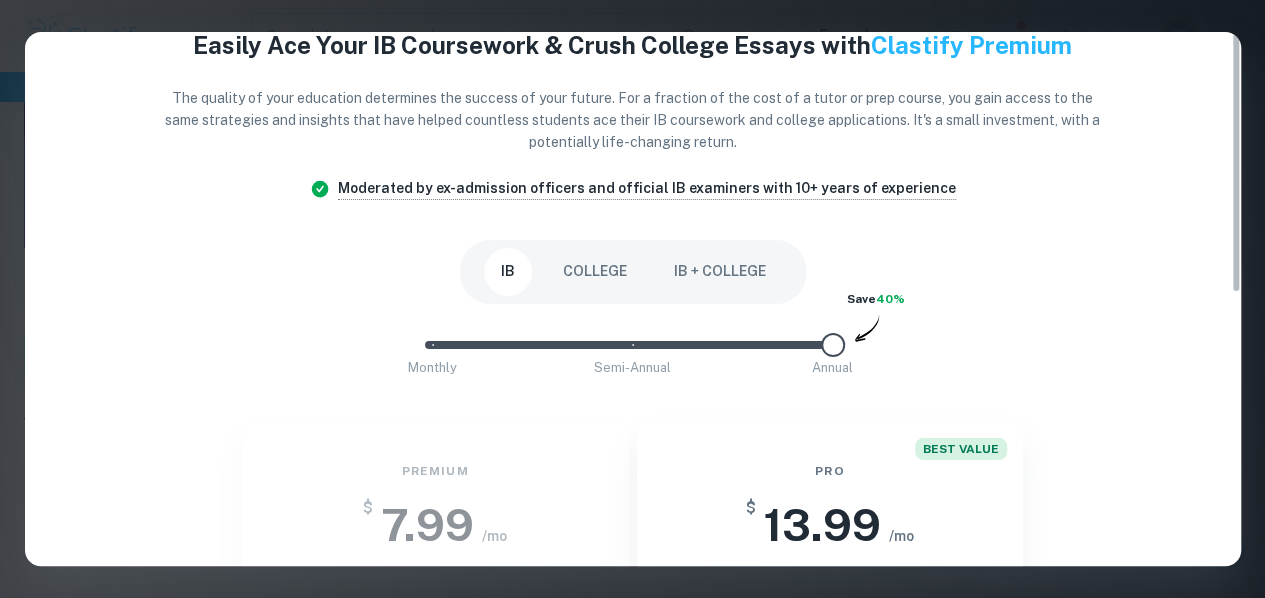 scroll, scrollTop: 0, scrollLeft: 0, axis: both 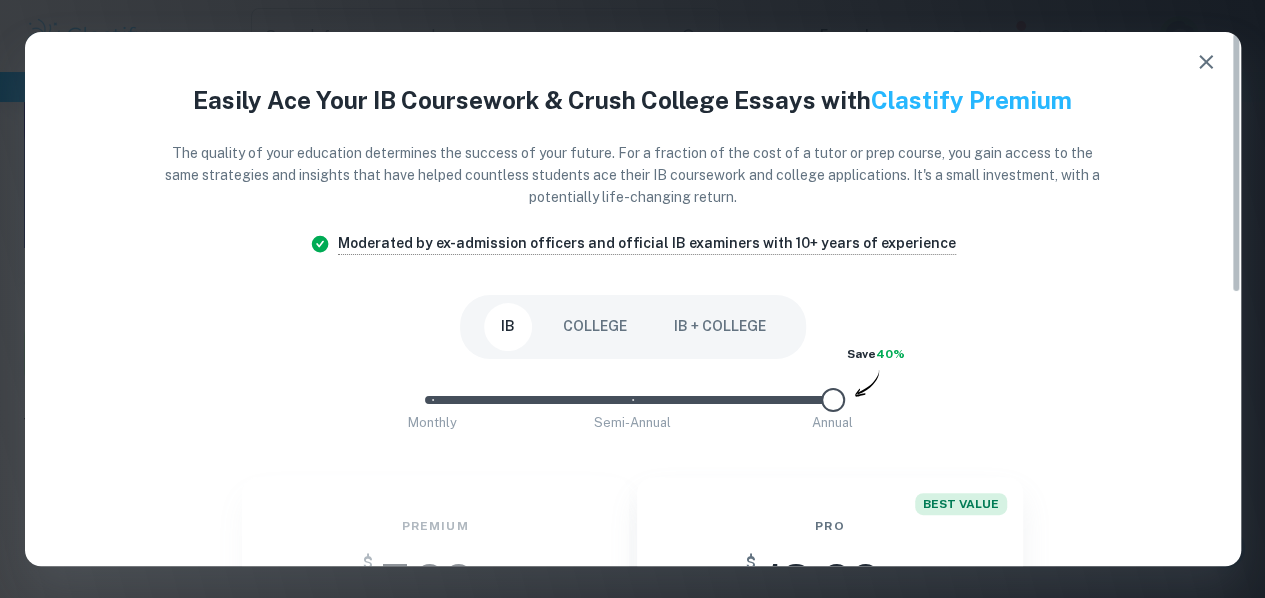 click on "COLLEGE" at bounding box center (595, 327) 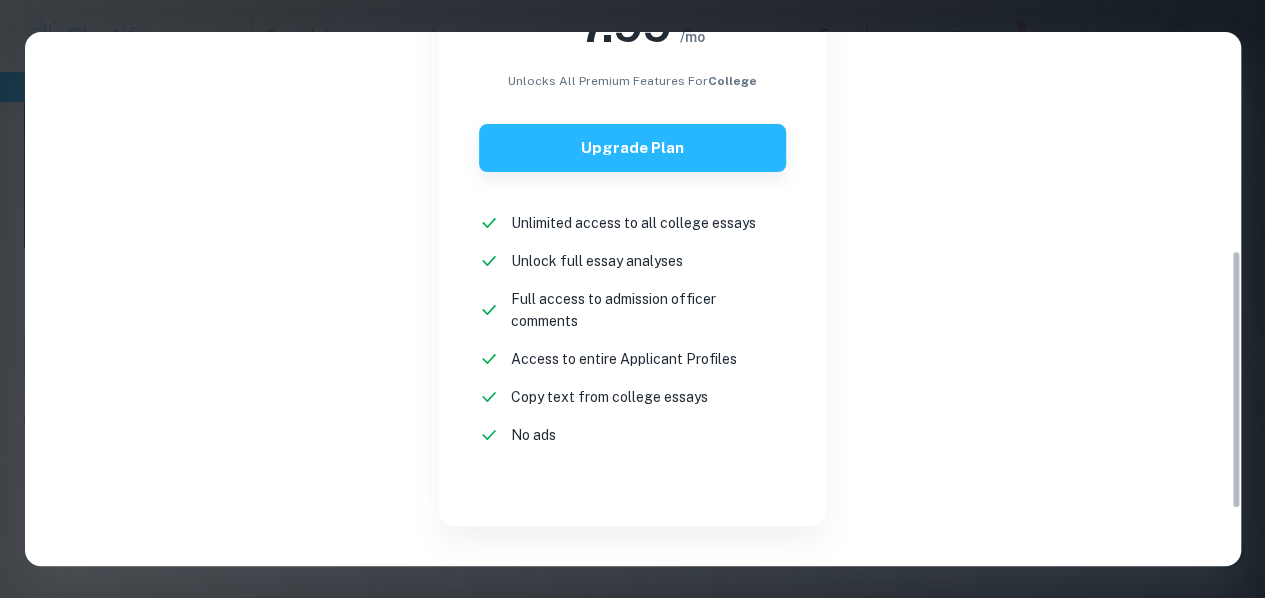 scroll, scrollTop: 0, scrollLeft: 0, axis: both 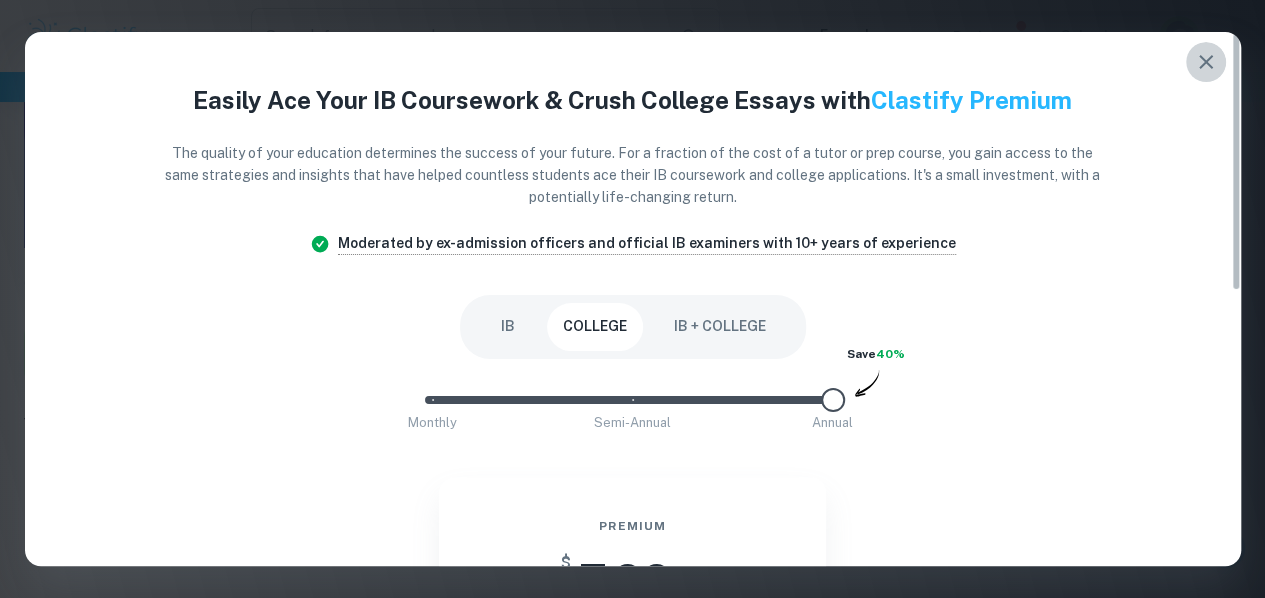 click 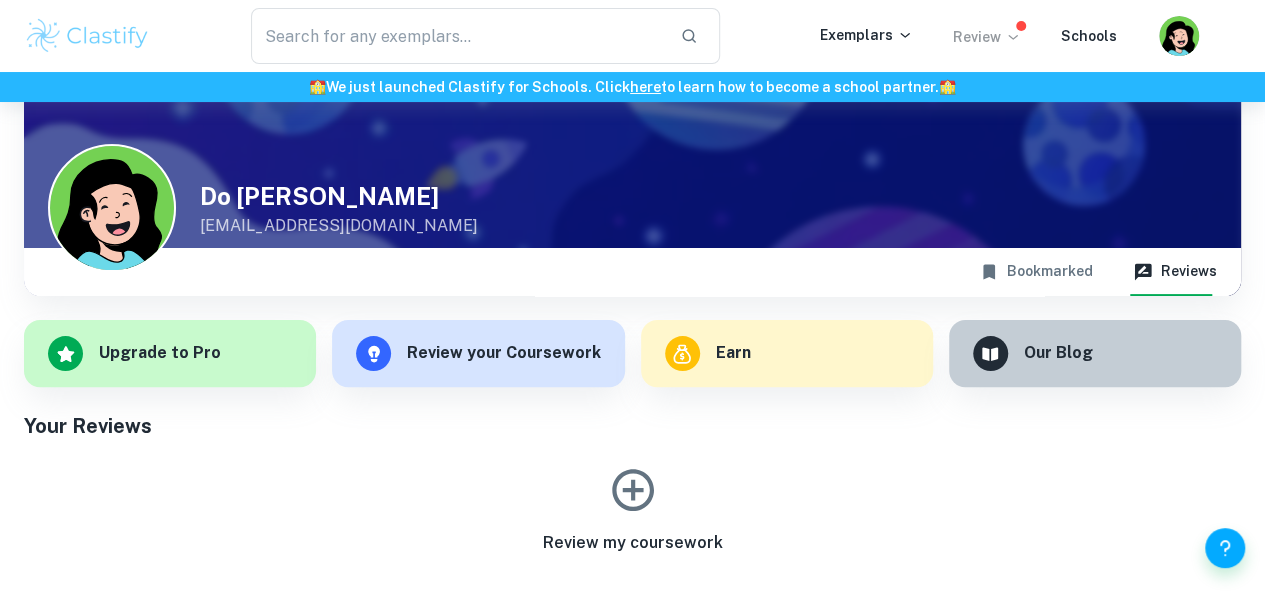 click on "Review" at bounding box center (987, 37) 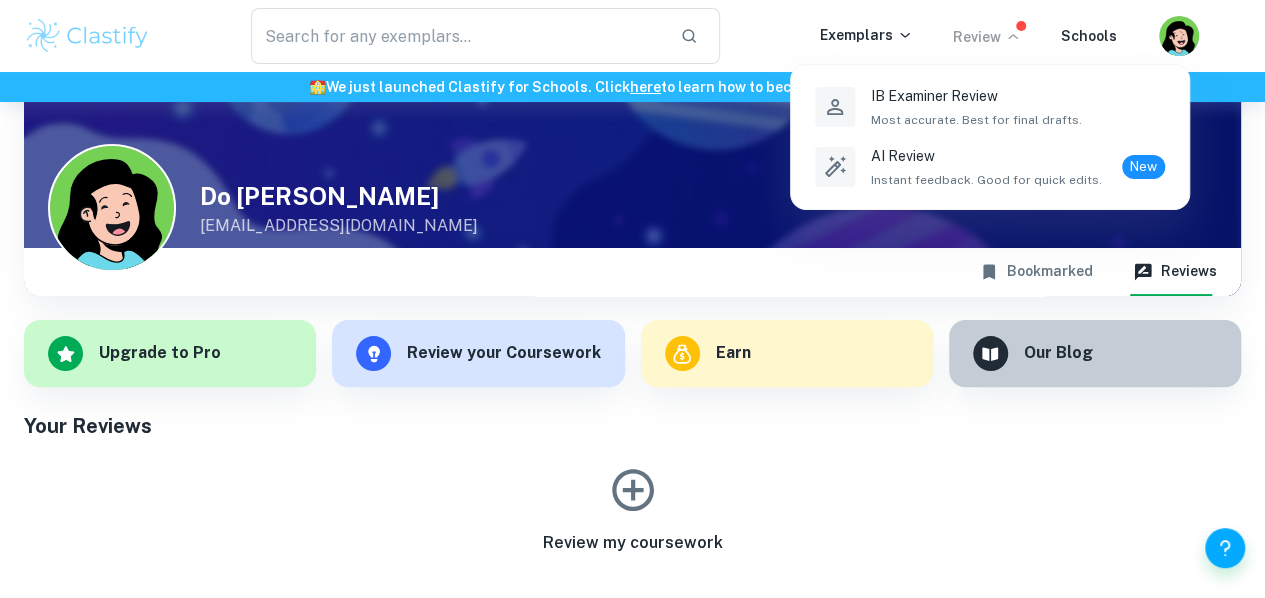 click at bounding box center (632, 299) 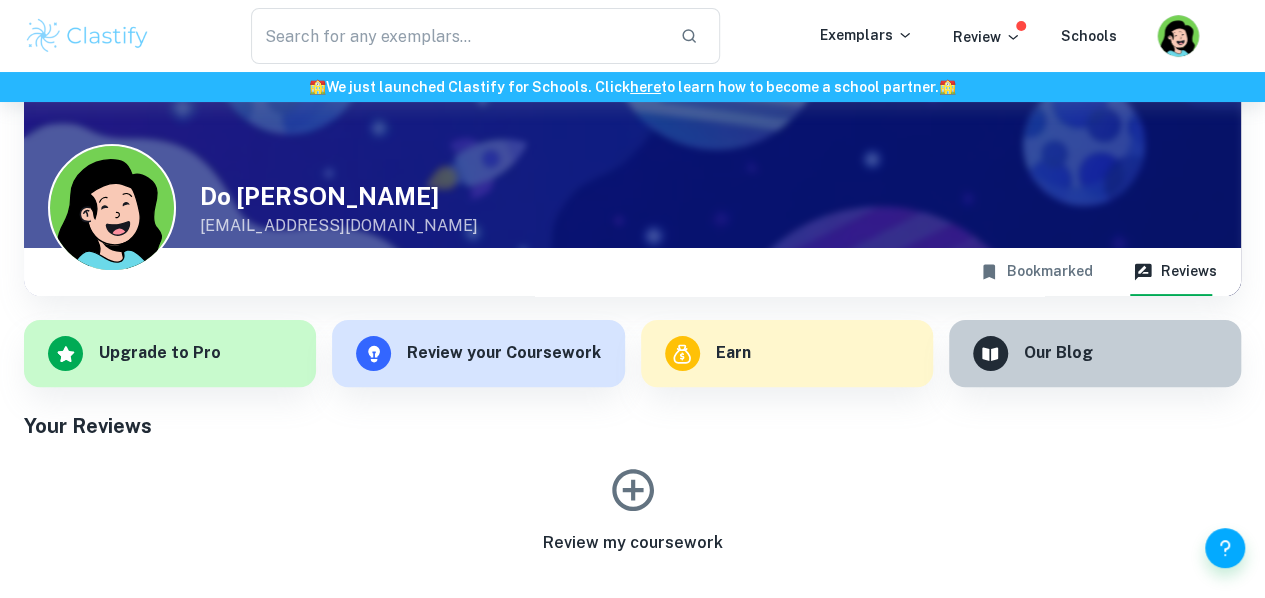 click 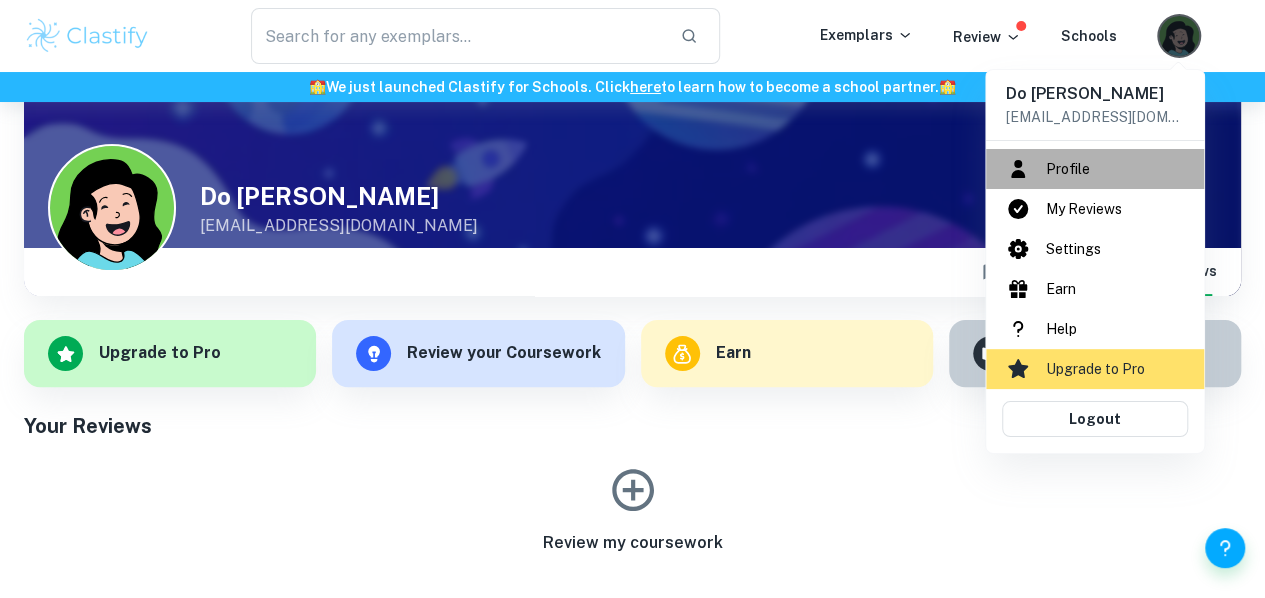 click on "Profile" at bounding box center [1095, 169] 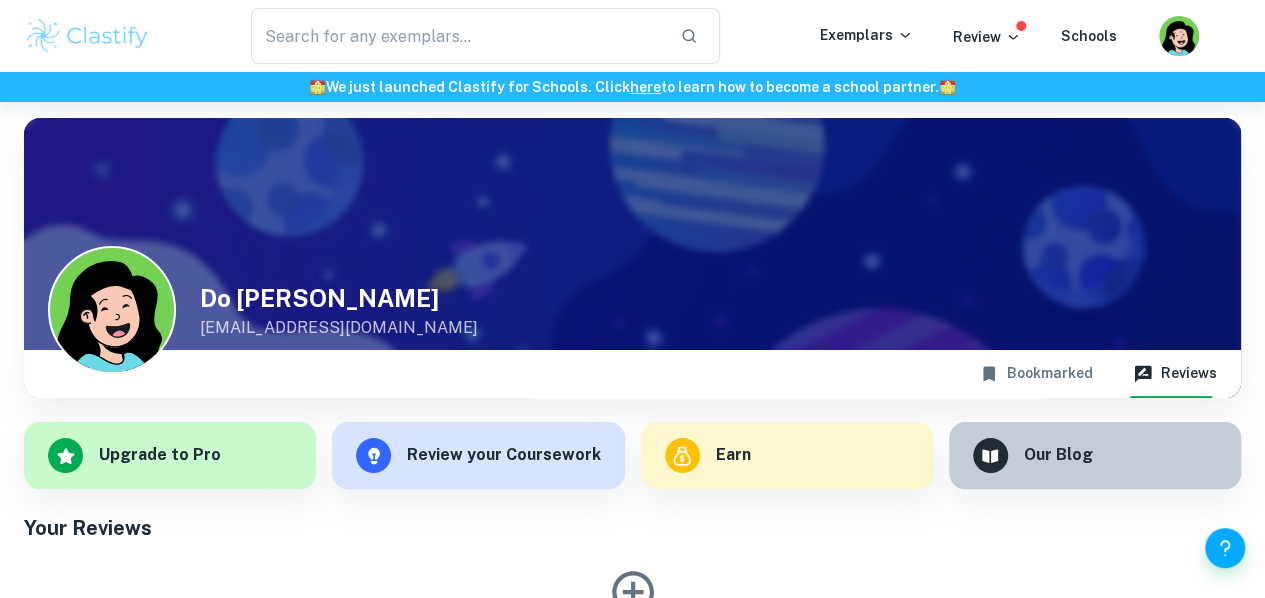 scroll, scrollTop: 102, scrollLeft: 0, axis: vertical 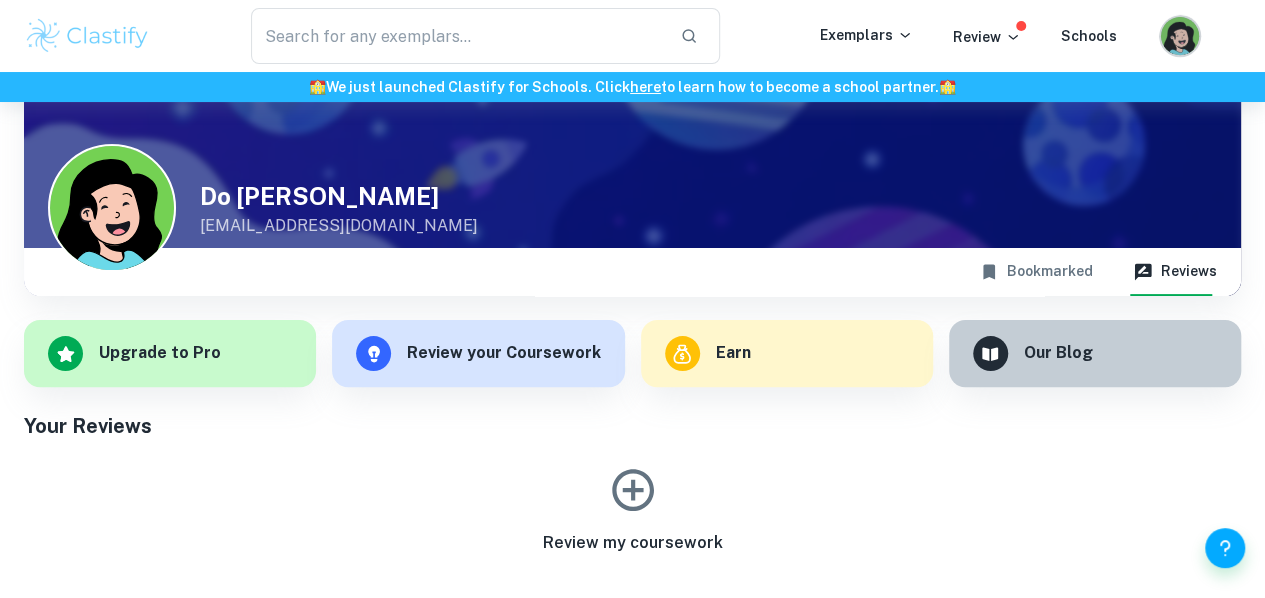 click at bounding box center [1181, 48] 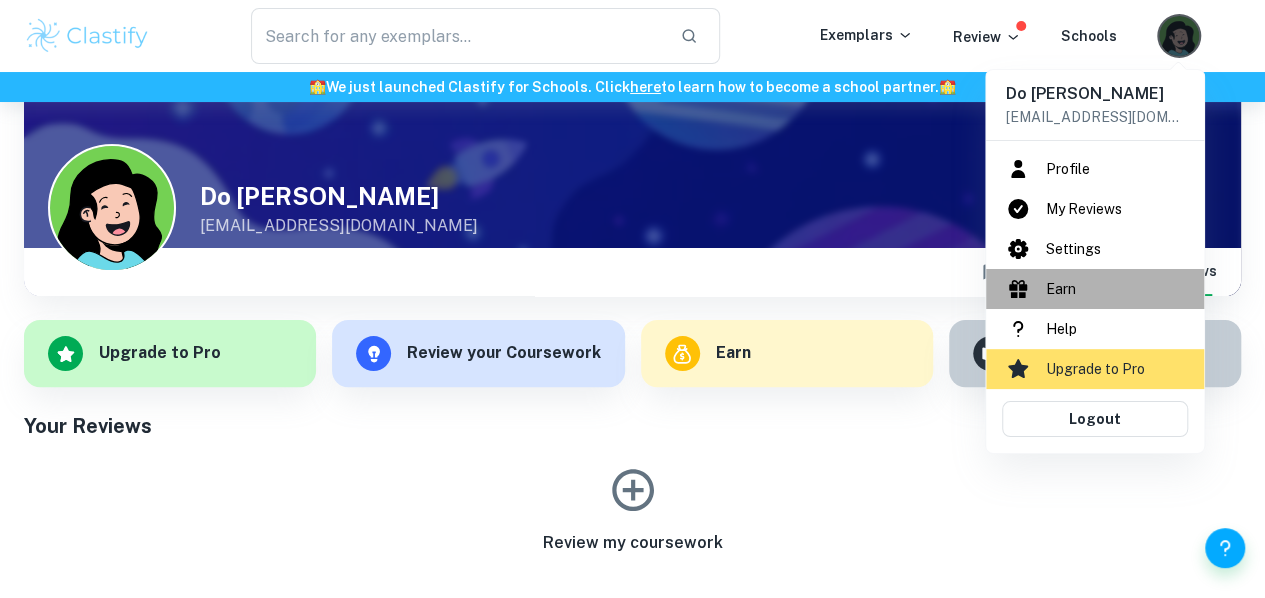 click on "Earn" at bounding box center [1095, 289] 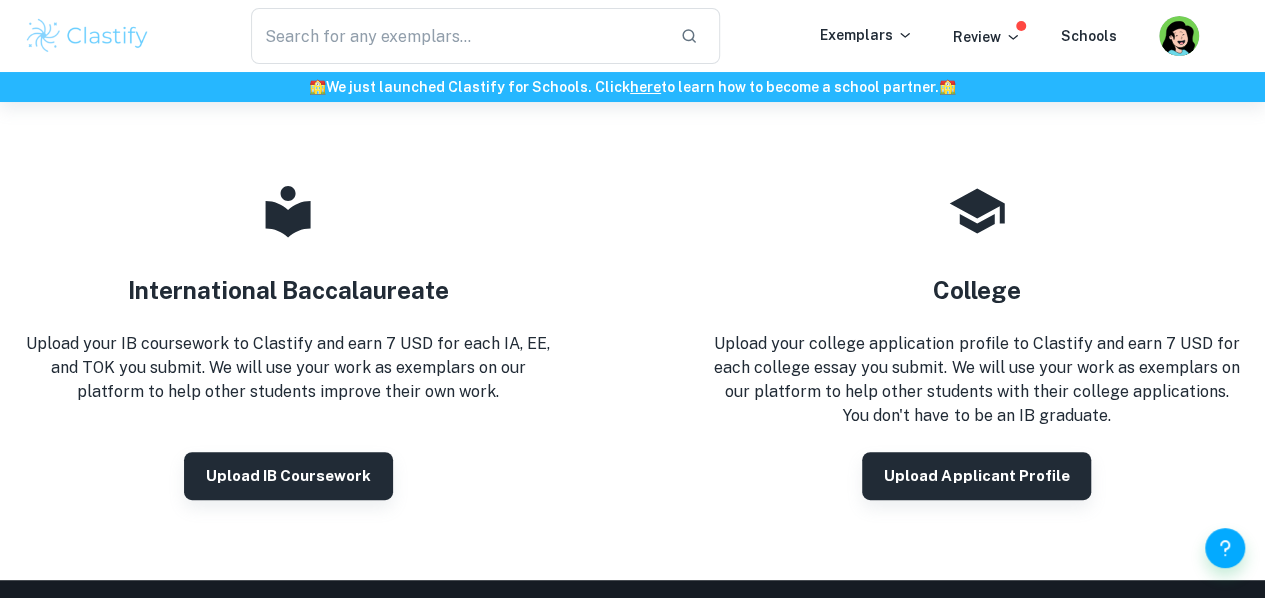 scroll, scrollTop: 234, scrollLeft: 0, axis: vertical 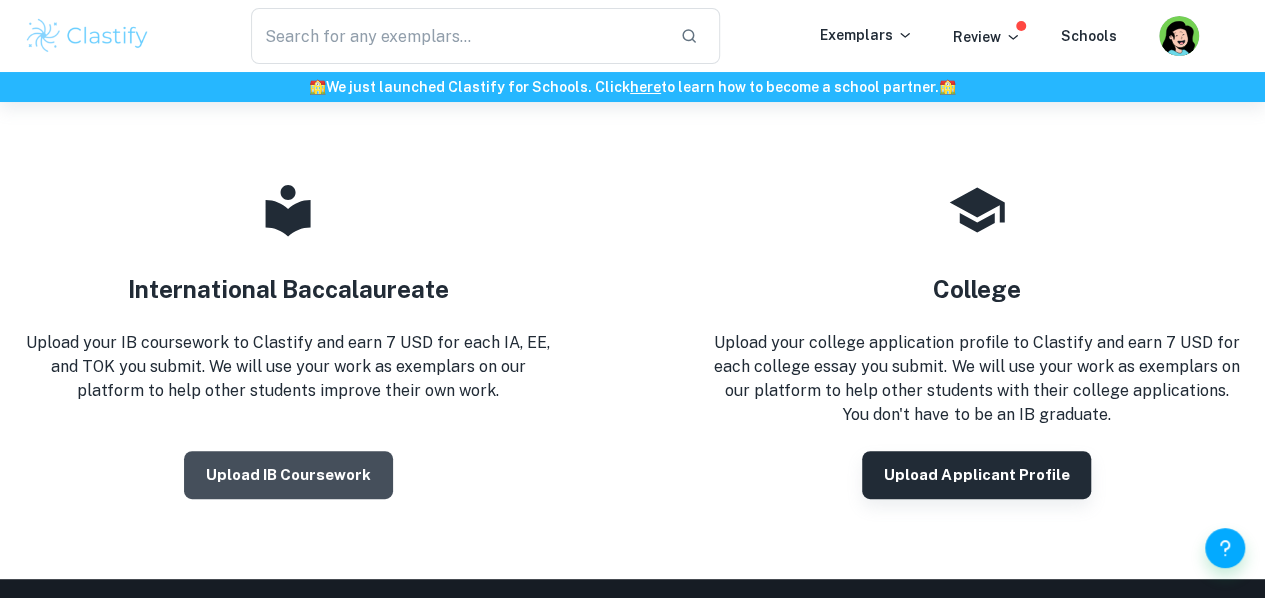 click on "Upload IB coursework" at bounding box center (288, 475) 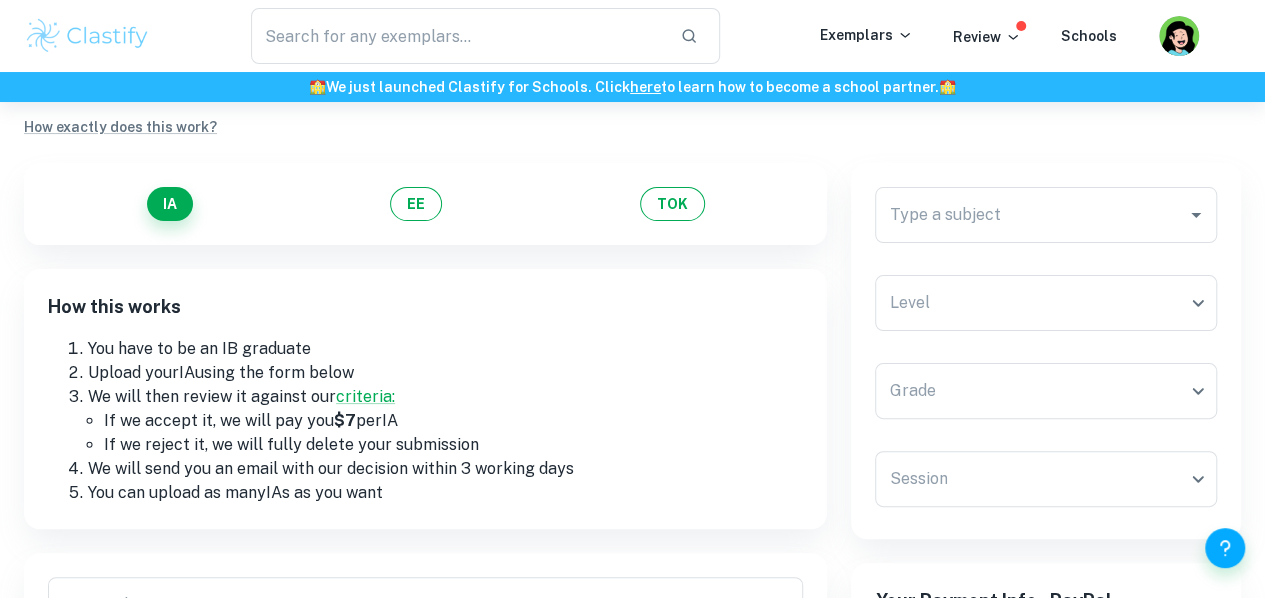 scroll, scrollTop: 100, scrollLeft: 0, axis: vertical 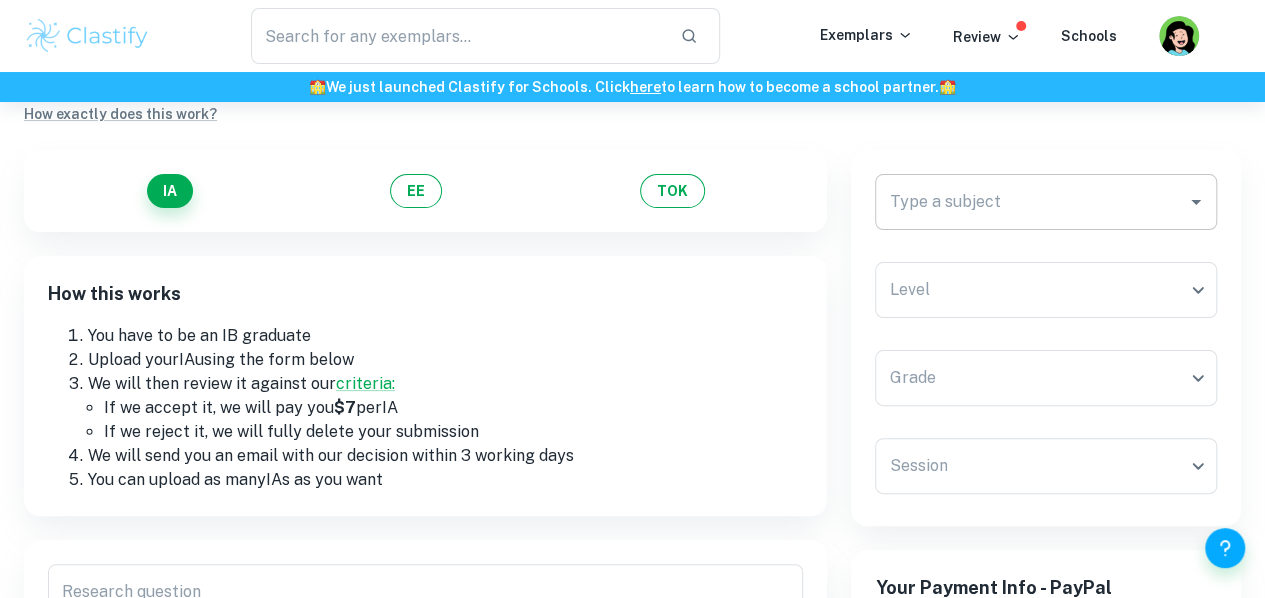 click on "Type a subject" at bounding box center (1046, 202) 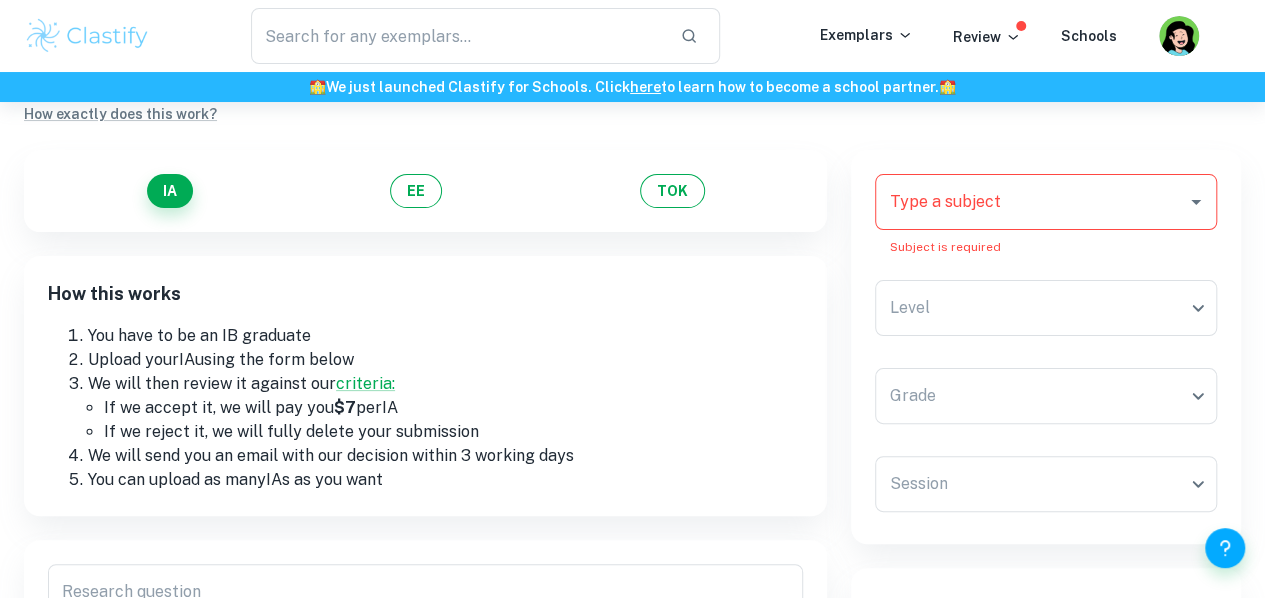 click on "If we accept it, we will pay you  $7  per  IA" at bounding box center (453, 408) 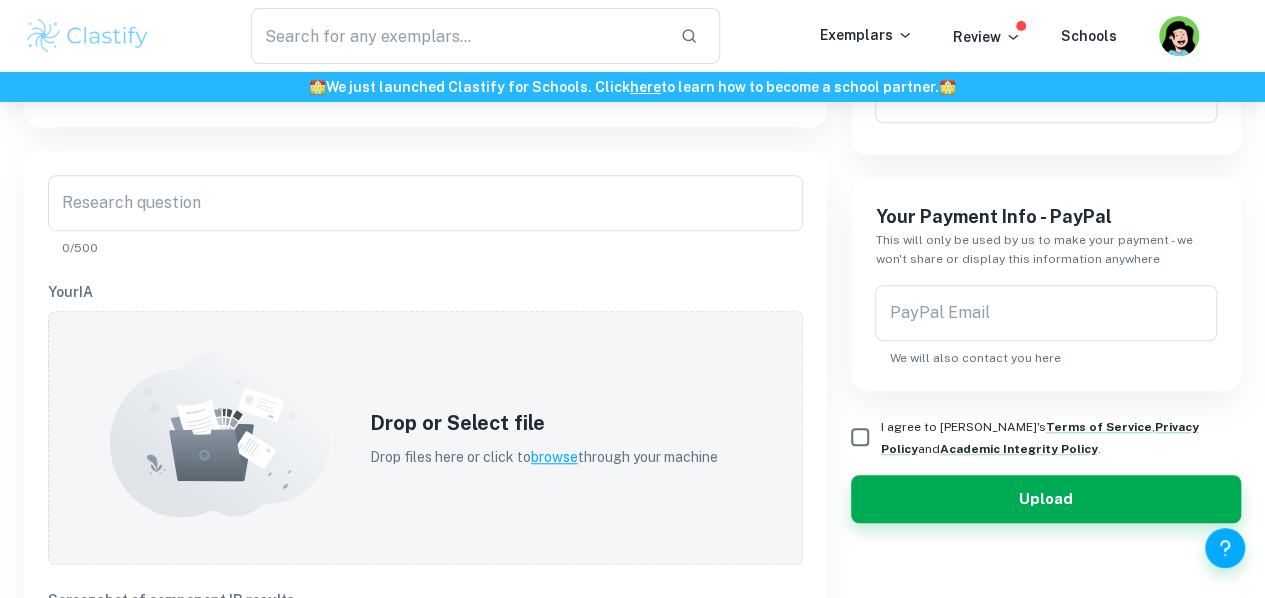 scroll, scrollTop: 490, scrollLeft: 0, axis: vertical 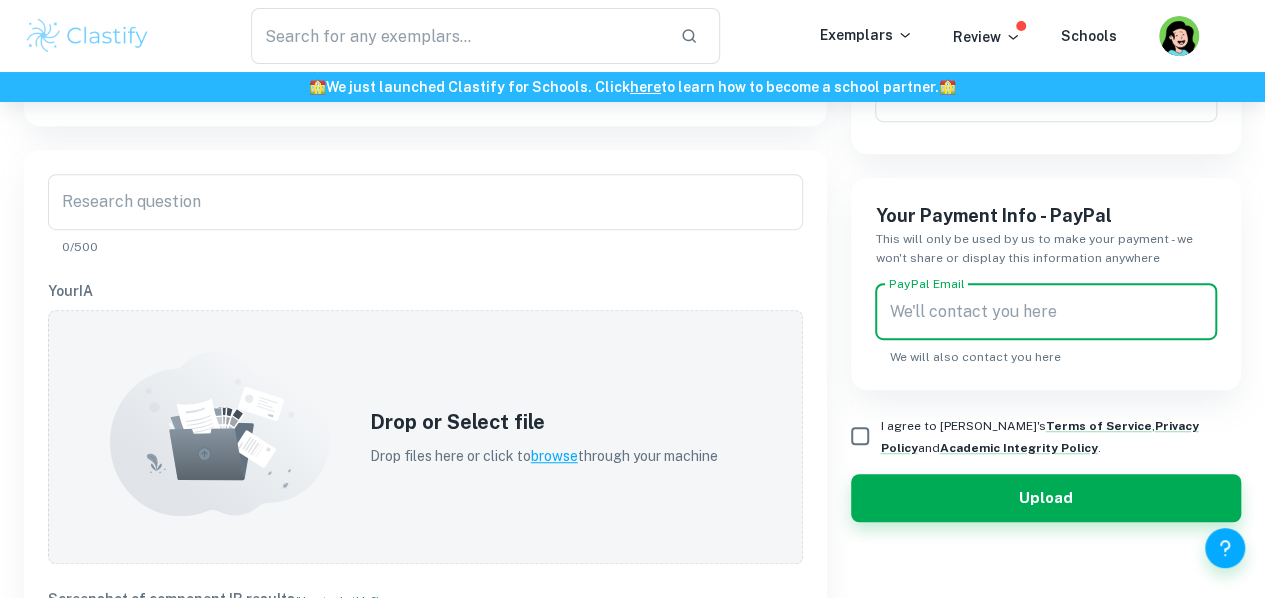 click on "PayPal Email" at bounding box center (1046, 312) 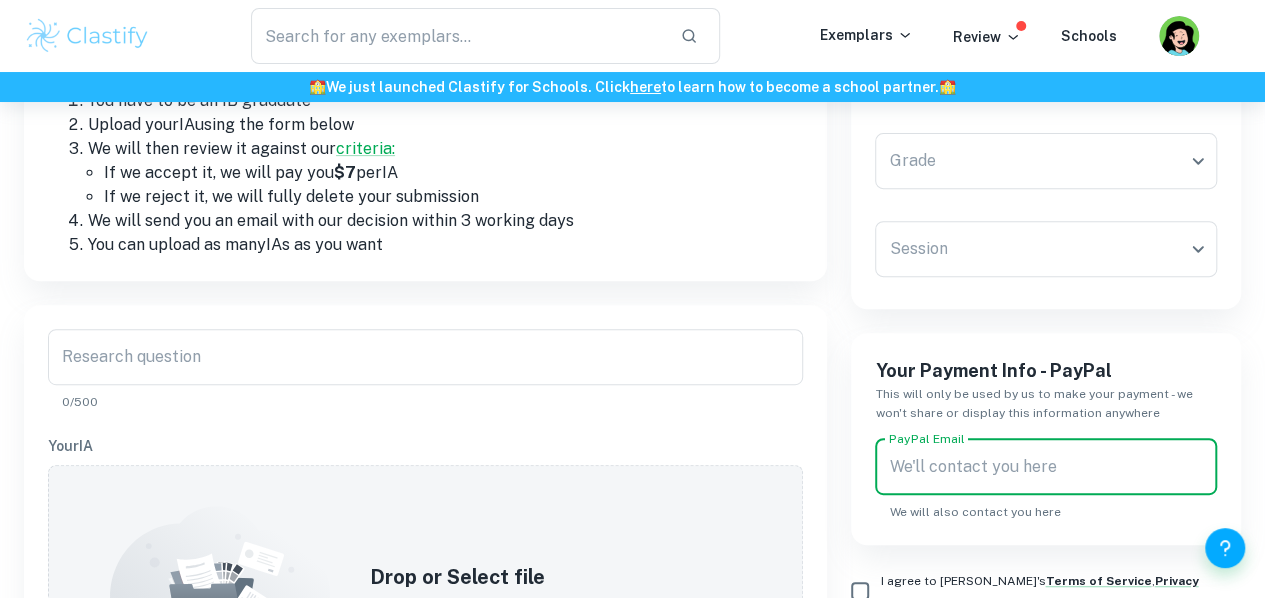 scroll, scrollTop: 336, scrollLeft: 0, axis: vertical 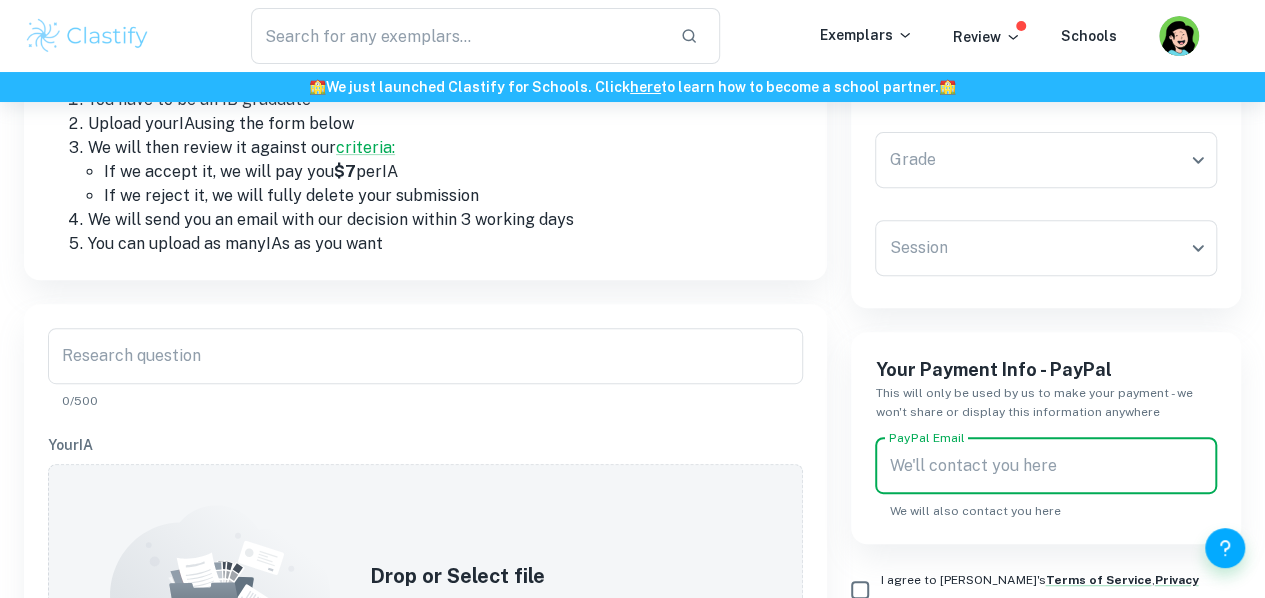 click on "PayPal Email" at bounding box center [1046, 466] 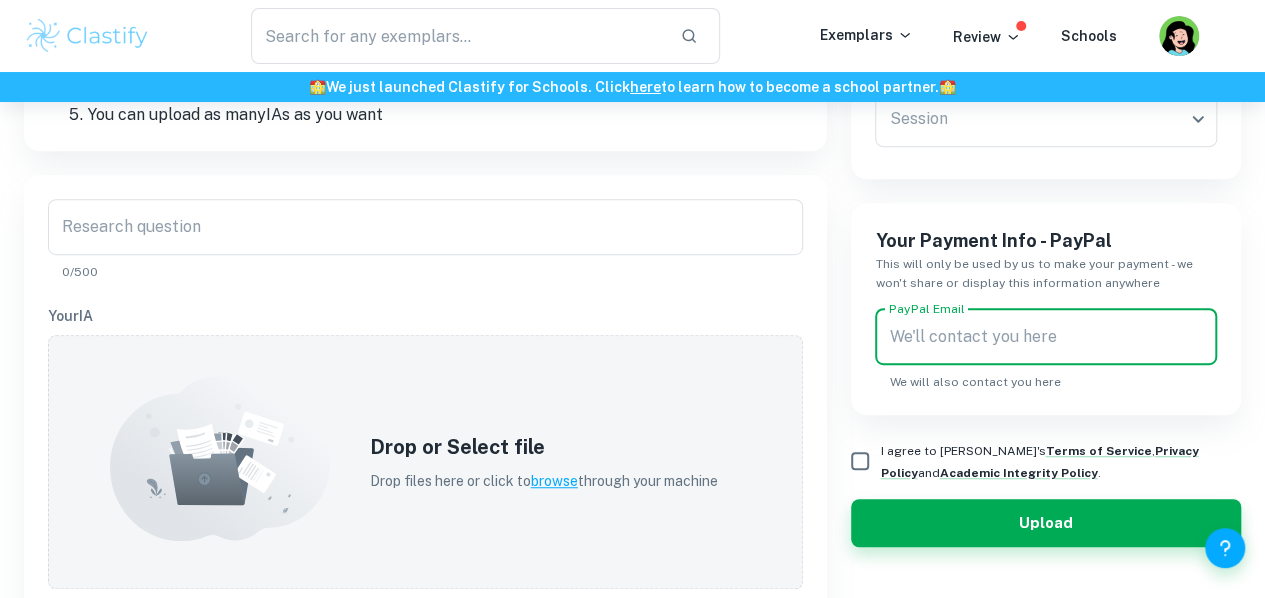 scroll, scrollTop: 460, scrollLeft: 0, axis: vertical 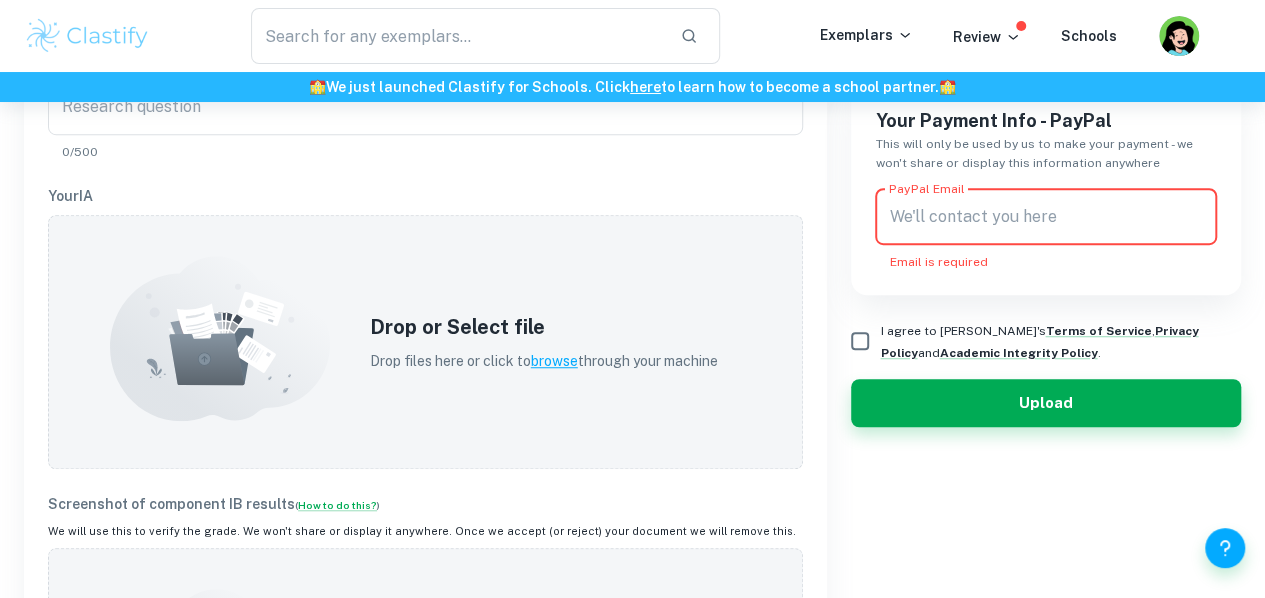 click on "PayPal Email" at bounding box center (1046, 217) 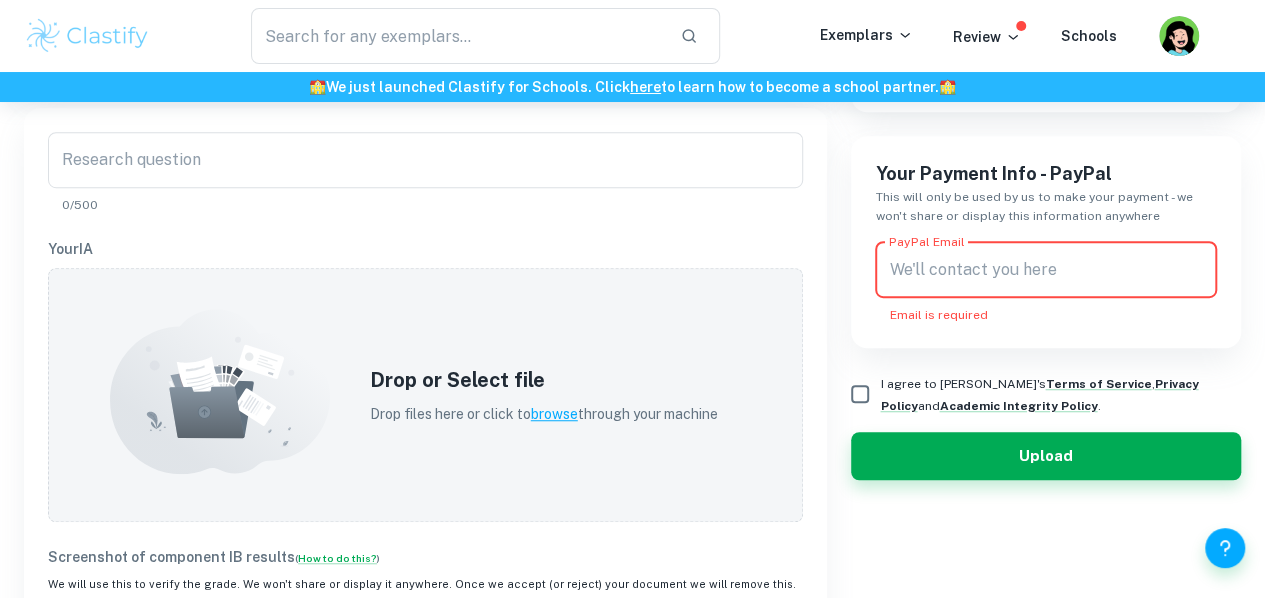 scroll, scrollTop: 519, scrollLeft: 0, axis: vertical 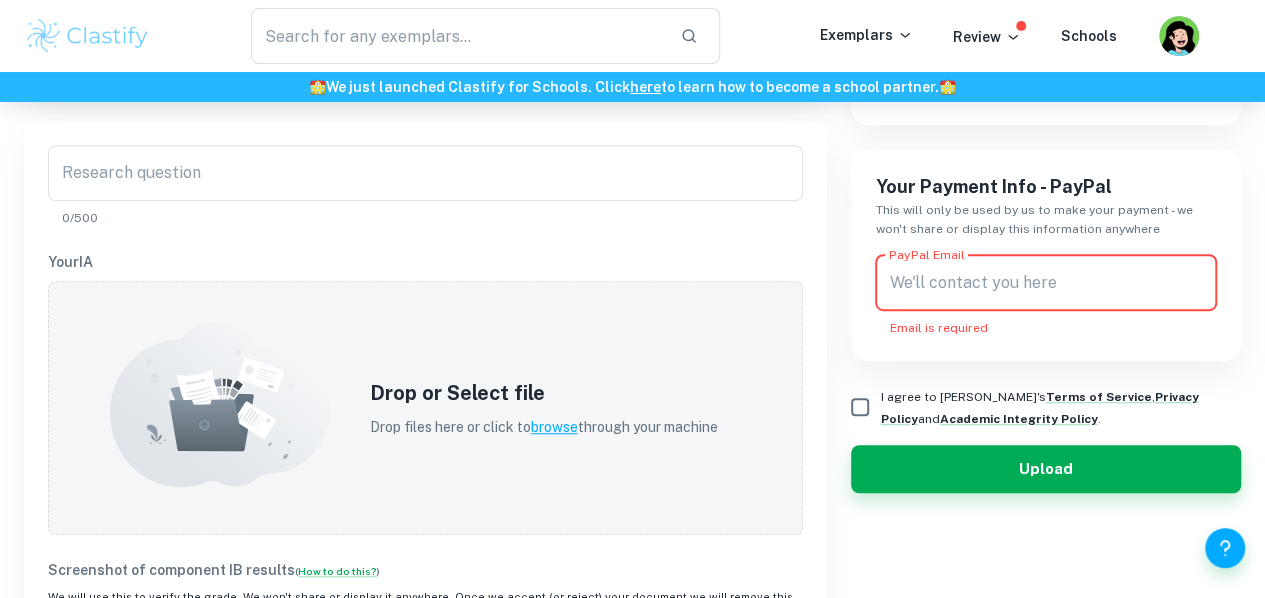 click on "PayPal Email" at bounding box center (1046, 283) 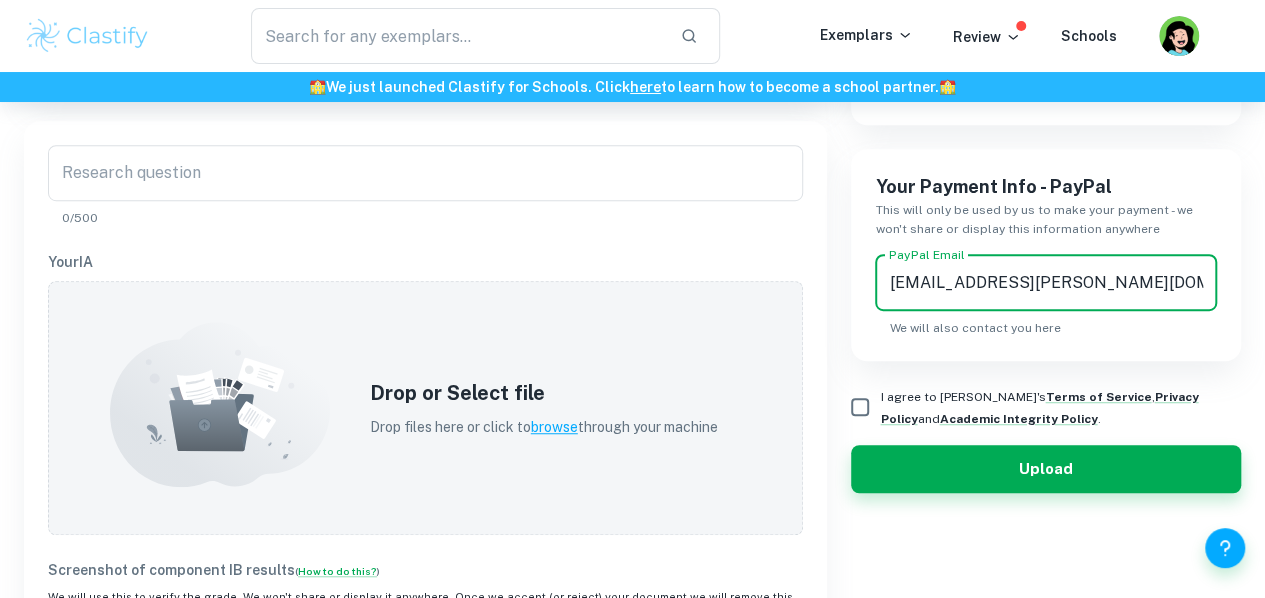 type on "[EMAIL_ADDRESS][PERSON_NAME][DOMAIN_NAME]" 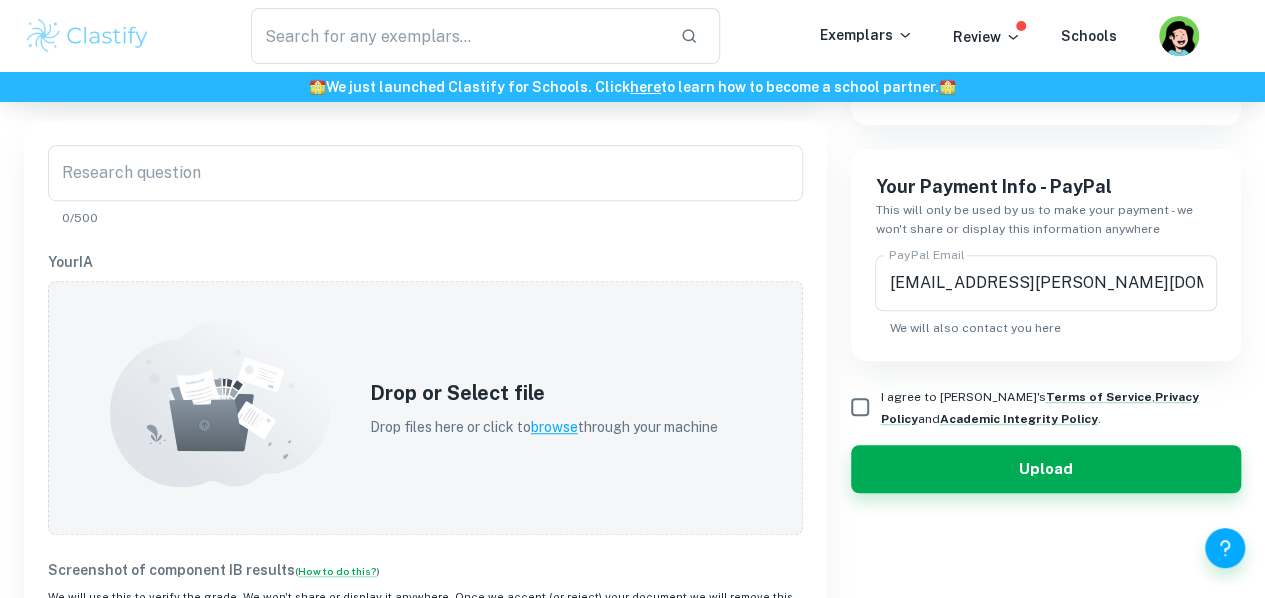 click on "I agree to [PERSON_NAME]'s  Terms of Service ,  Privacy Policy  and  Academic Integrity Policy ." at bounding box center (1052, 407) 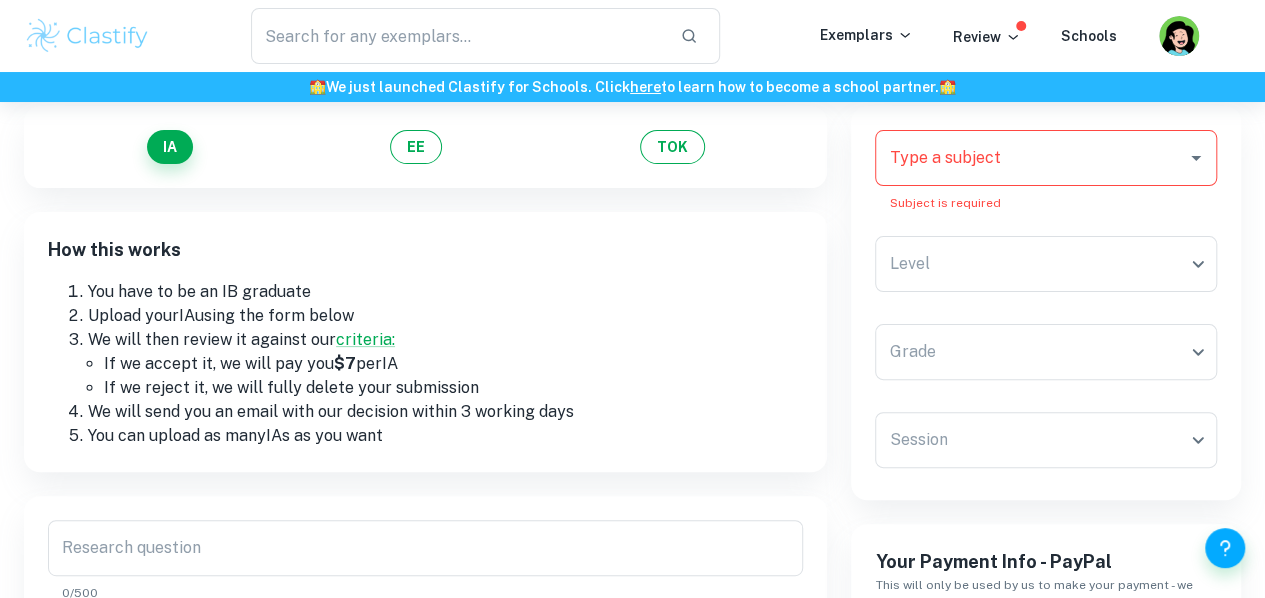 scroll, scrollTop: 192, scrollLeft: 0, axis: vertical 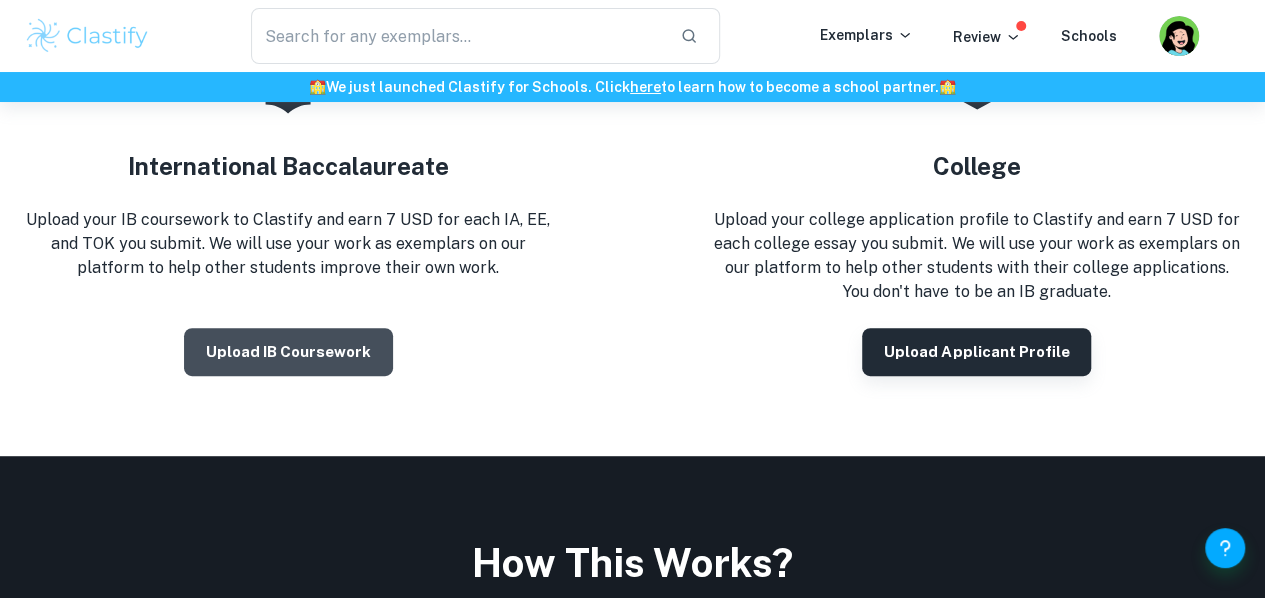 click on "Upload IB coursework" at bounding box center (288, 352) 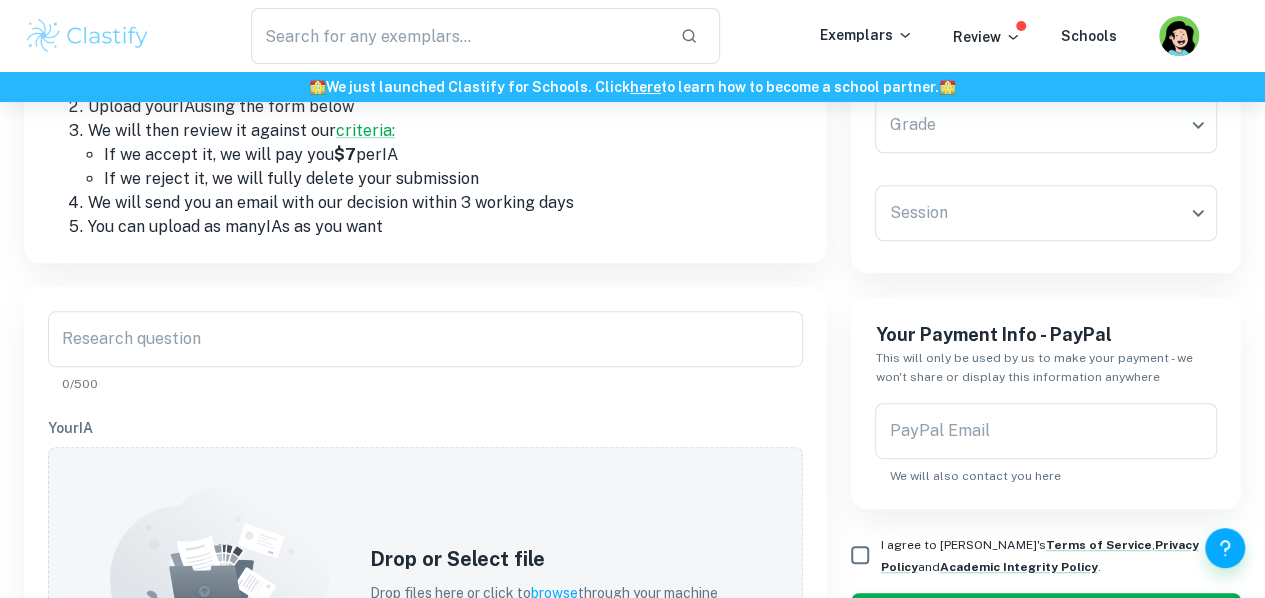 scroll, scrollTop: 251, scrollLeft: 0, axis: vertical 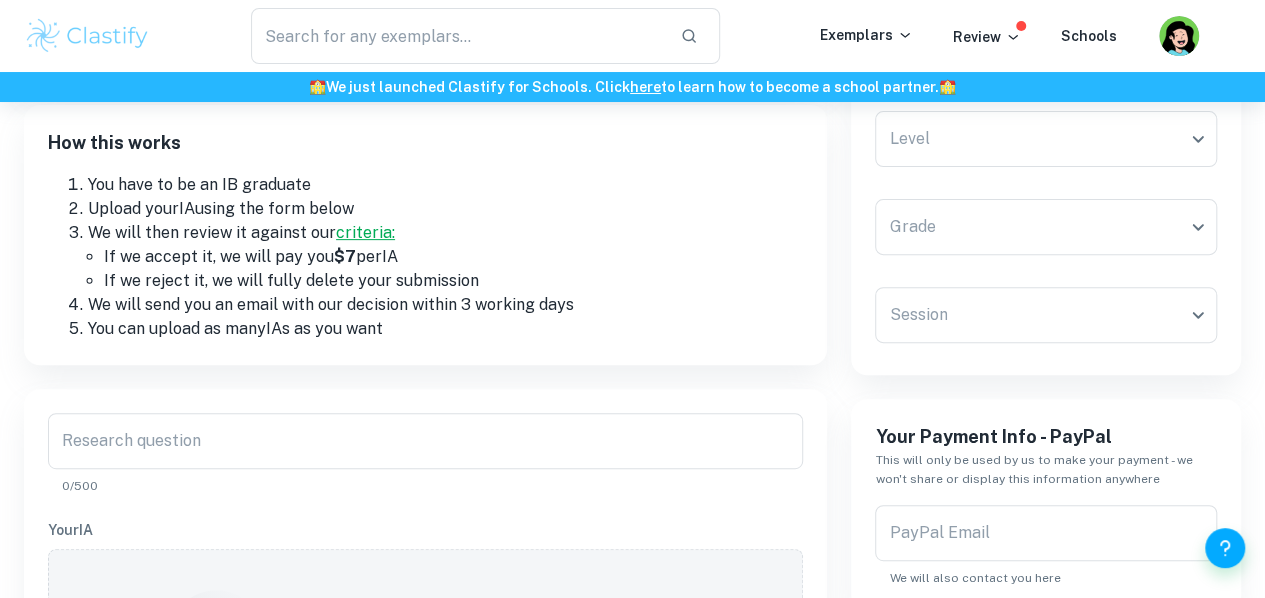 click on "criteria:" at bounding box center [365, 232] 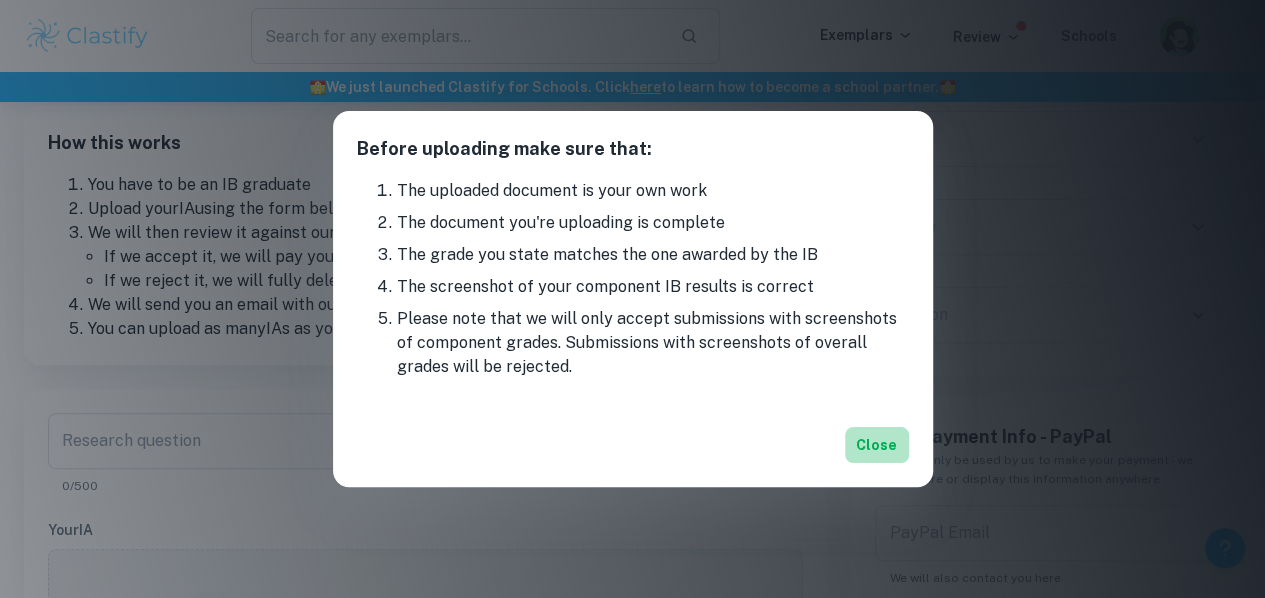 click on "Close" at bounding box center (877, 445) 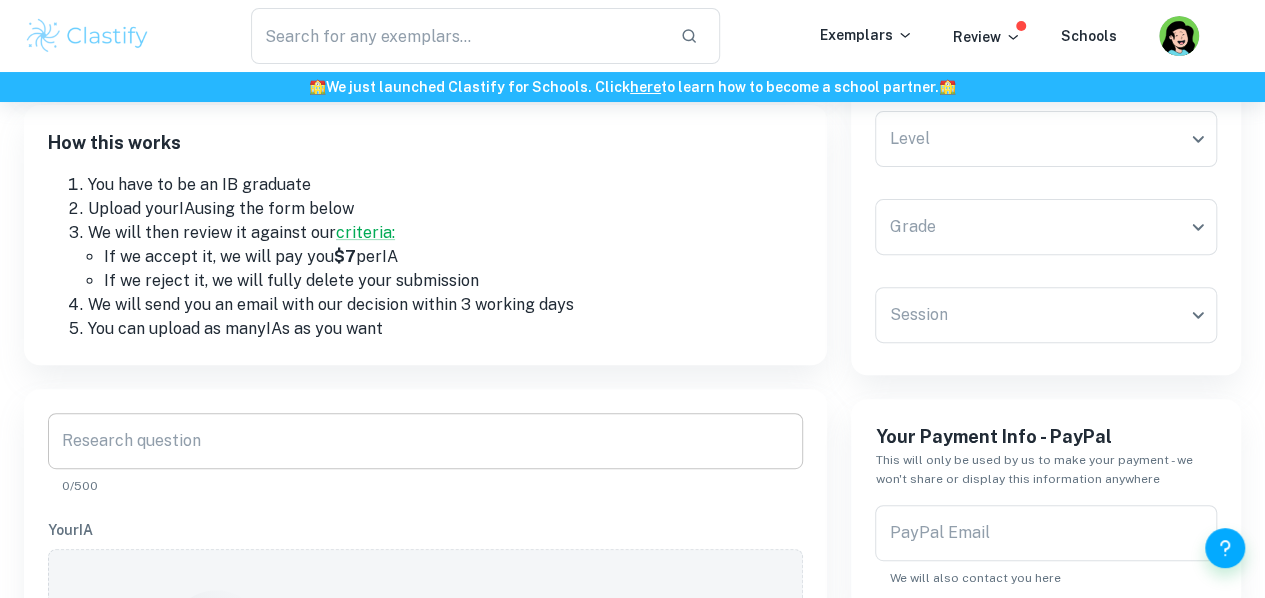 scroll, scrollTop: 467, scrollLeft: 0, axis: vertical 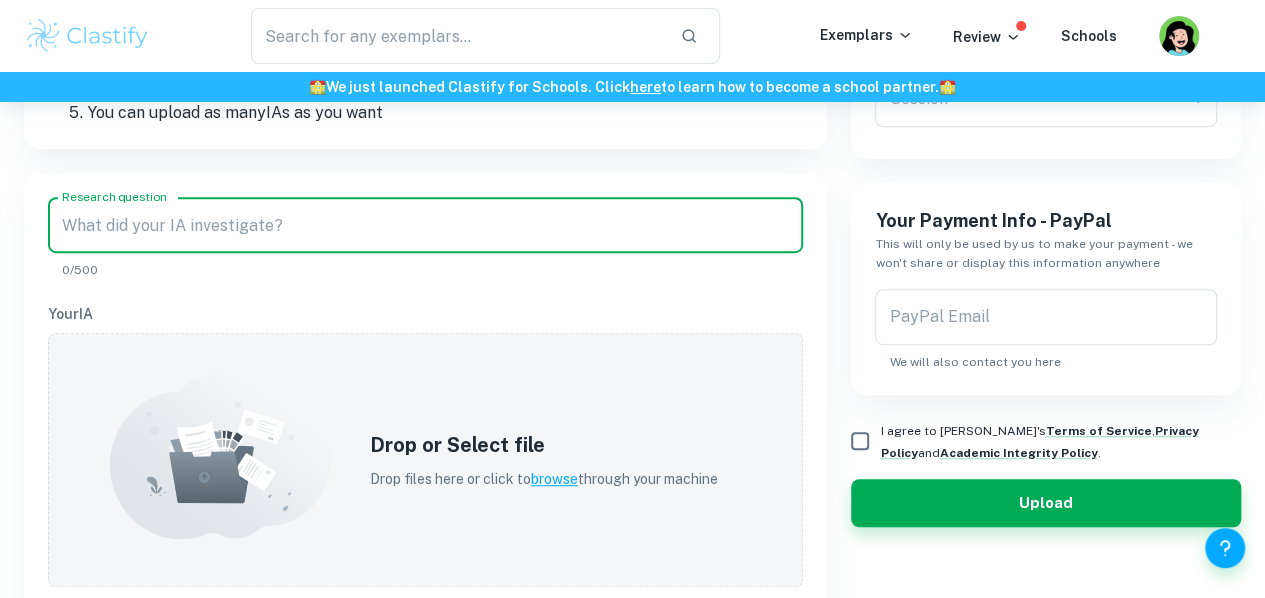 click on "Research question" at bounding box center (425, 225) 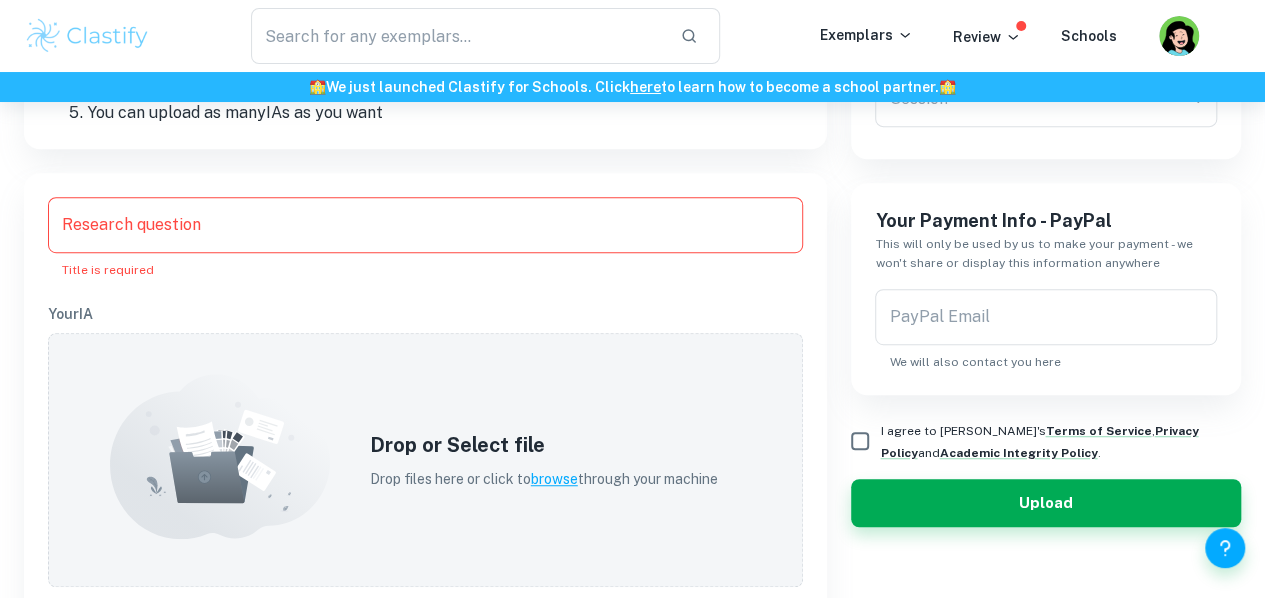 click on "Your  IA" at bounding box center [425, 314] 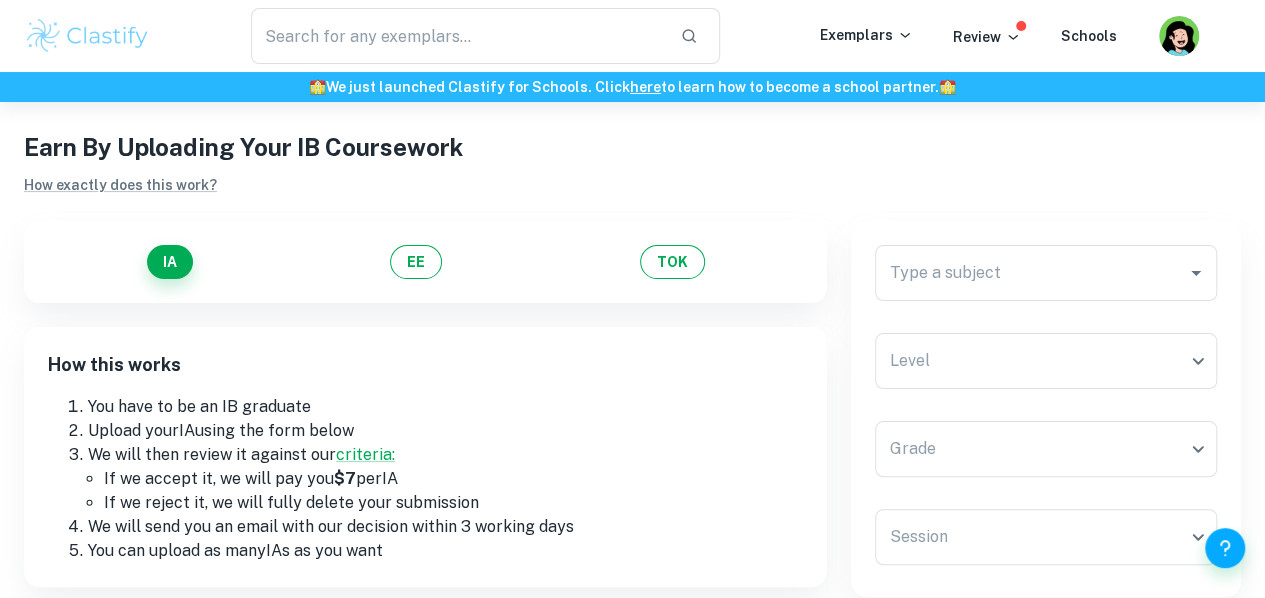 scroll, scrollTop: 0, scrollLeft: 0, axis: both 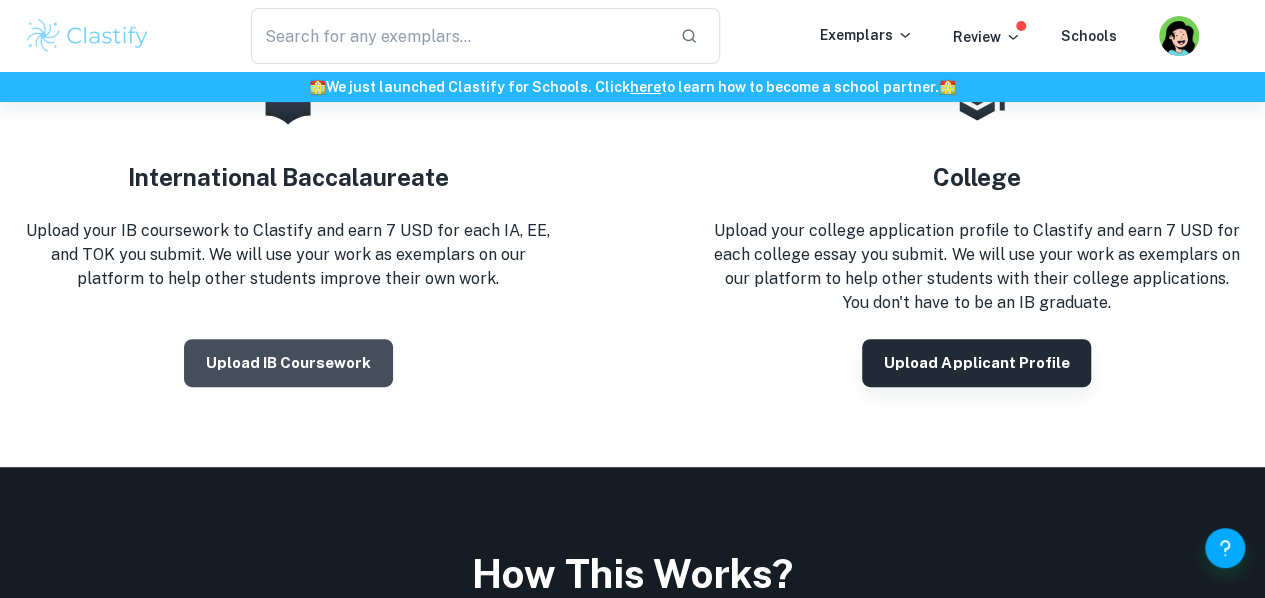 click on "Upload IB coursework" at bounding box center [288, 363] 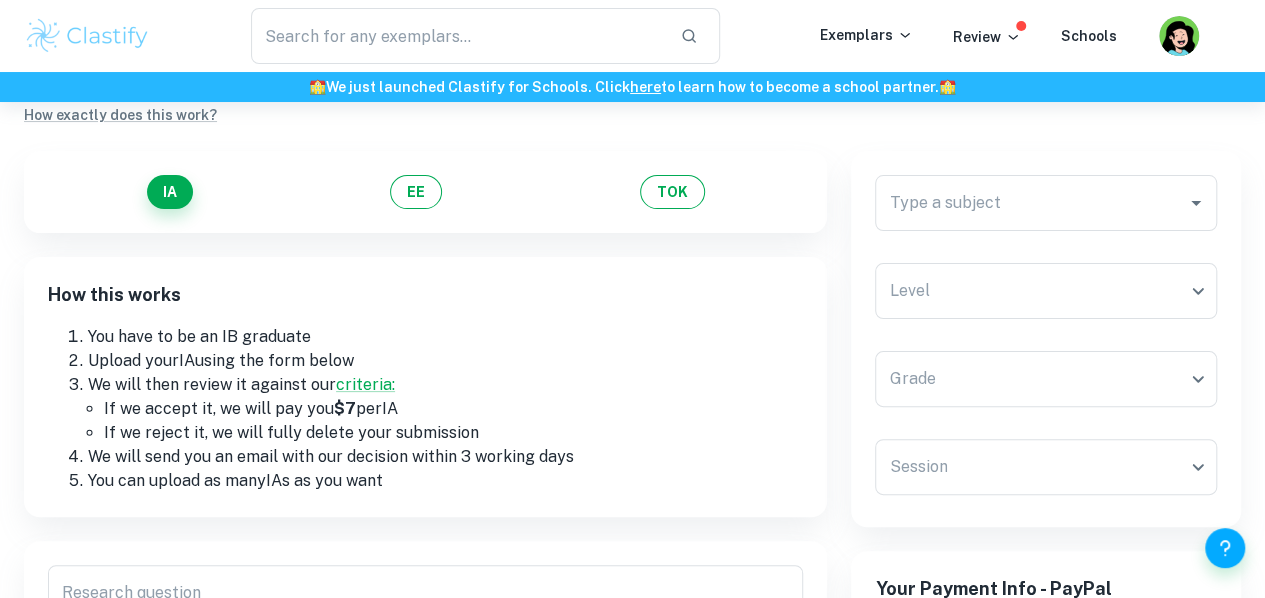 scroll, scrollTop: 97, scrollLeft: 0, axis: vertical 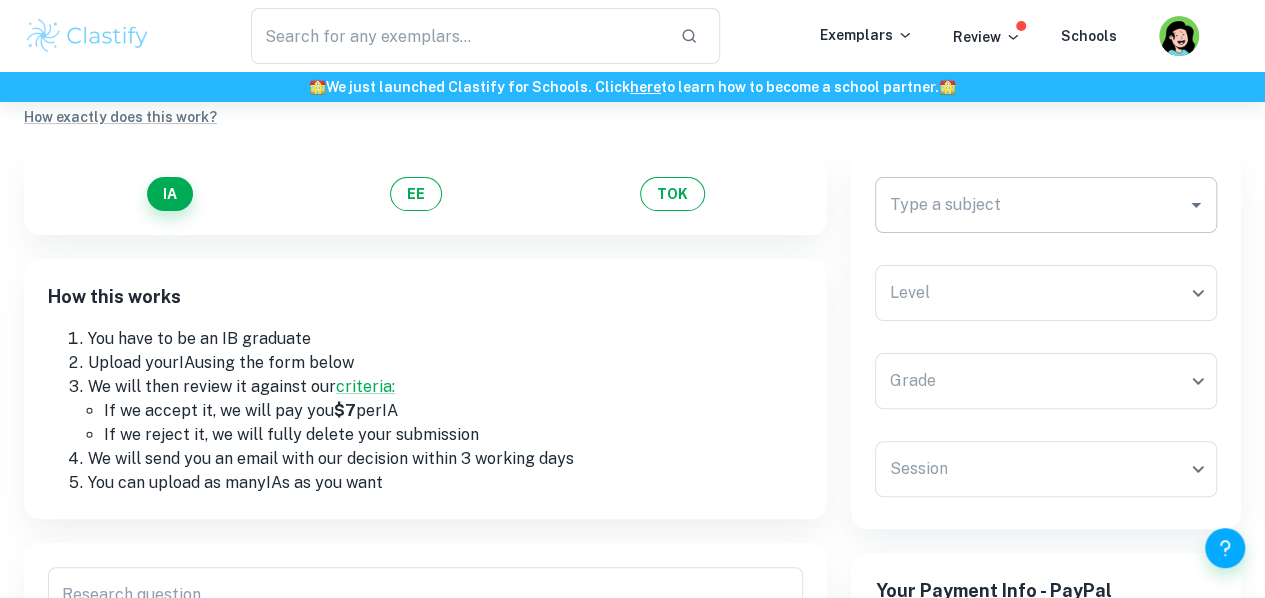 click on "Type a subject" at bounding box center [1046, 205] 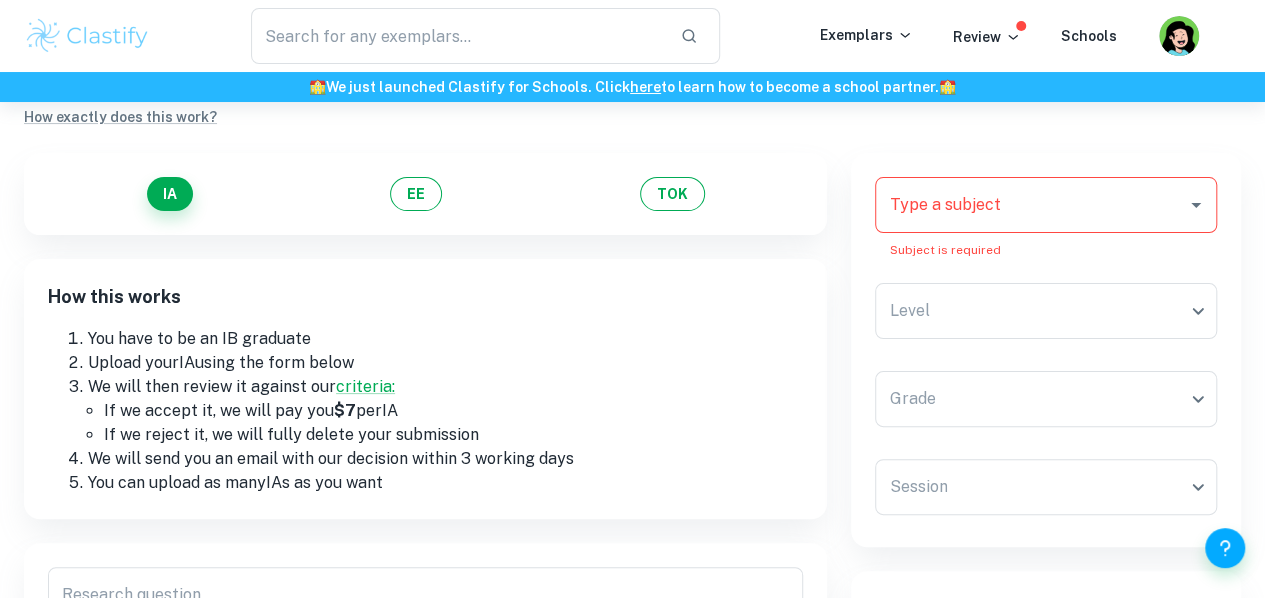 click on "You have to be an IB graduate" at bounding box center [445, 339] 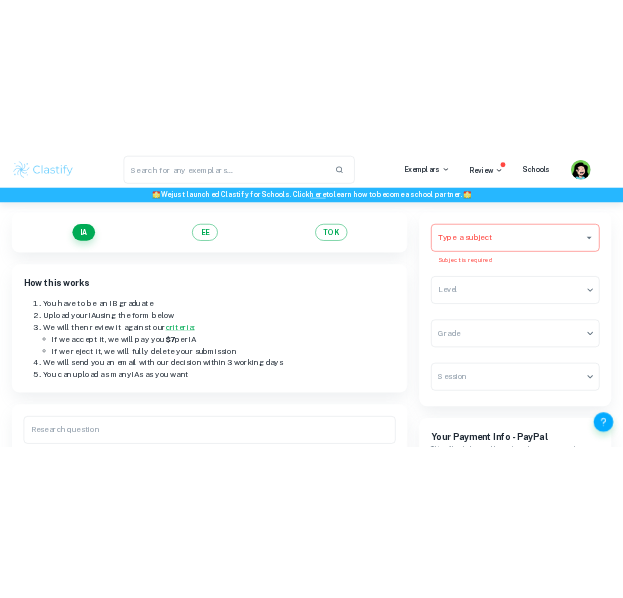 scroll, scrollTop: 129, scrollLeft: 0, axis: vertical 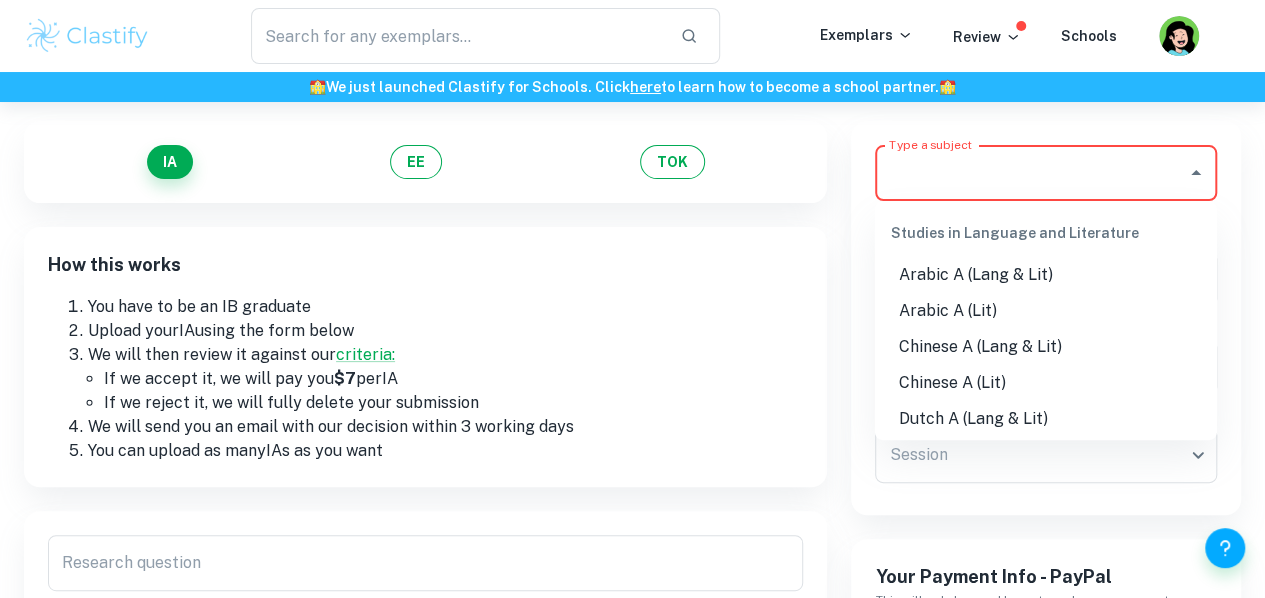 click on "Type a subject" at bounding box center (1031, 173) 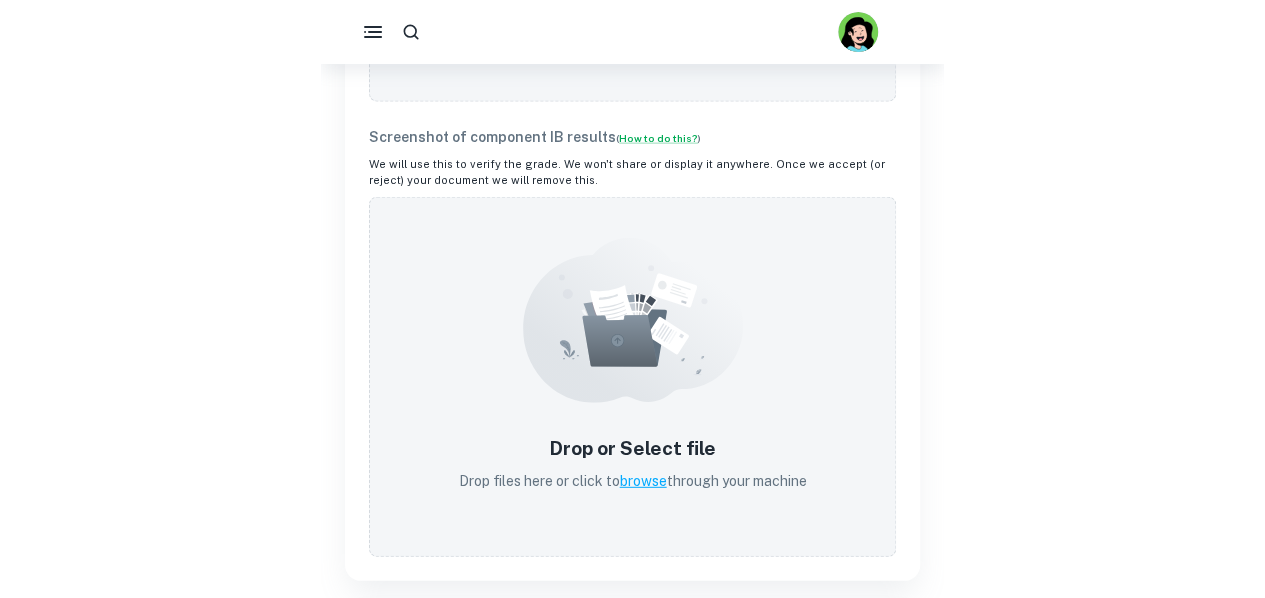 scroll, scrollTop: 1016, scrollLeft: 0, axis: vertical 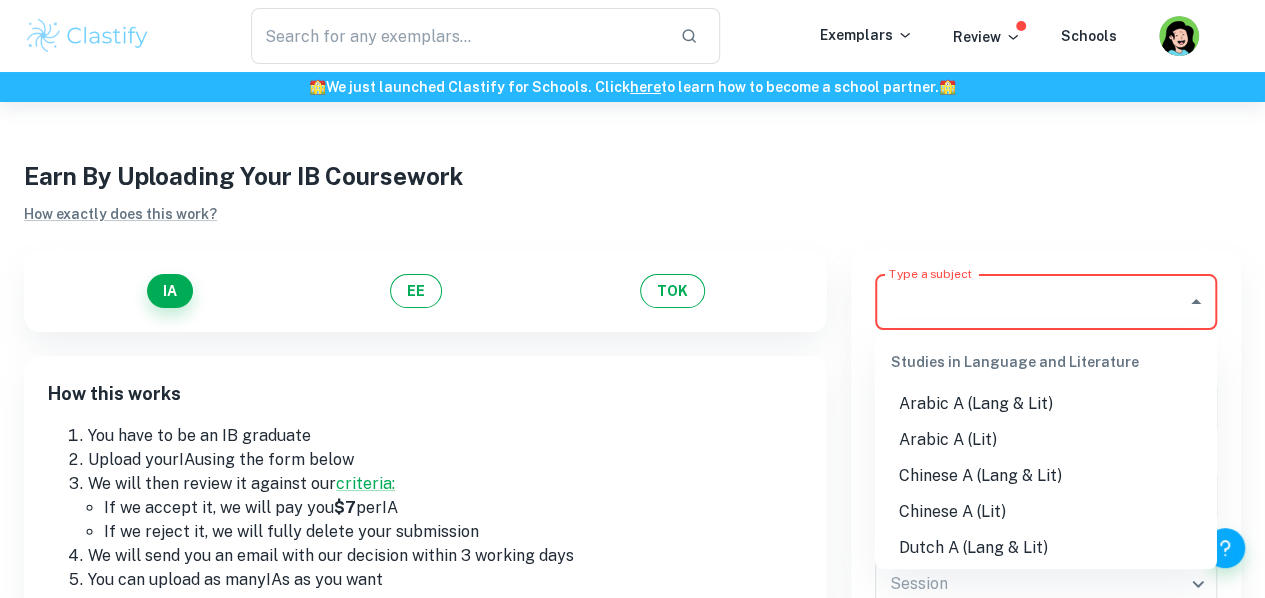 click on "Type a subject" at bounding box center [1031, 302] 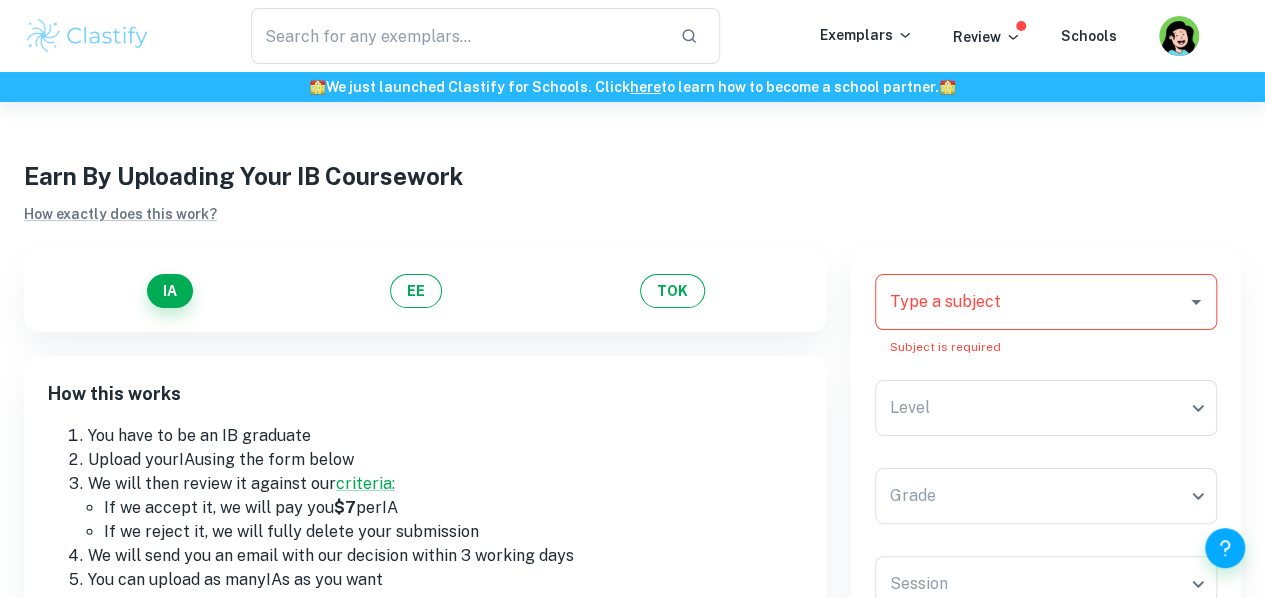 click on "IA EE TOK" at bounding box center [425, 291] 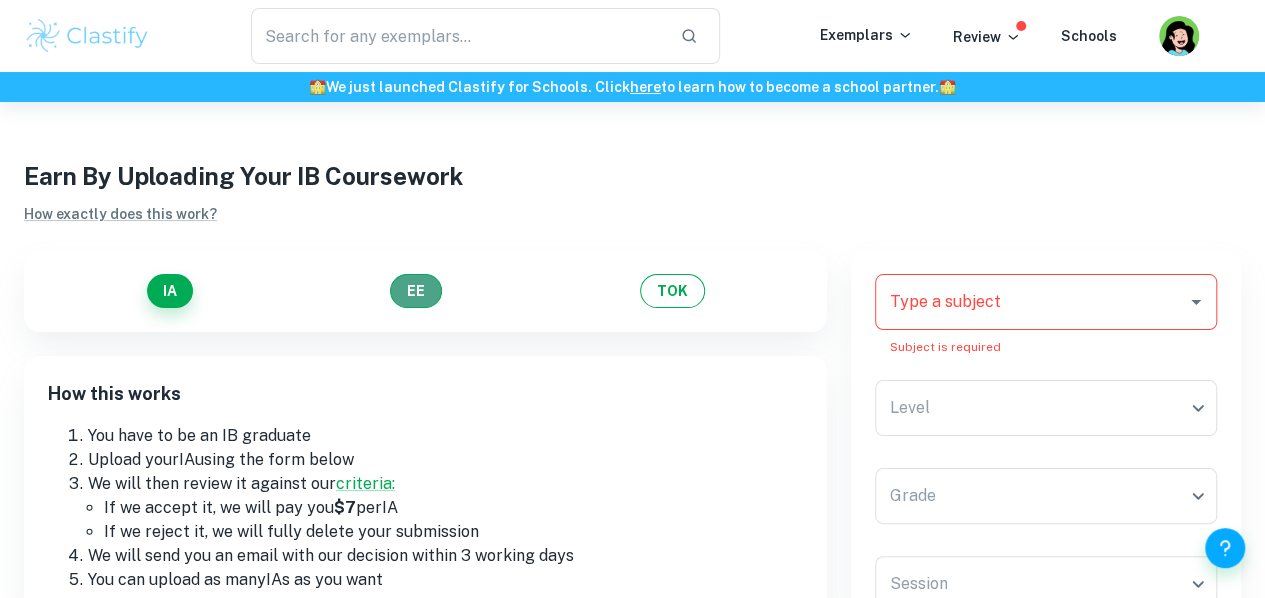click on "EE" at bounding box center (416, 291) 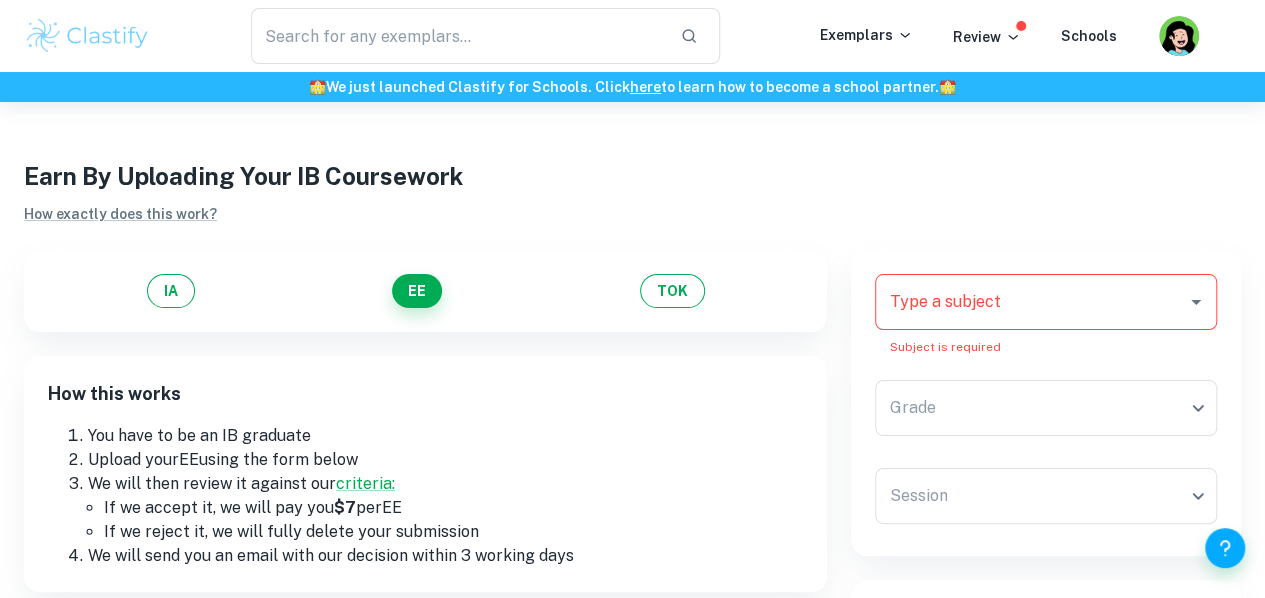 click on "Type a subject" at bounding box center [1046, 302] 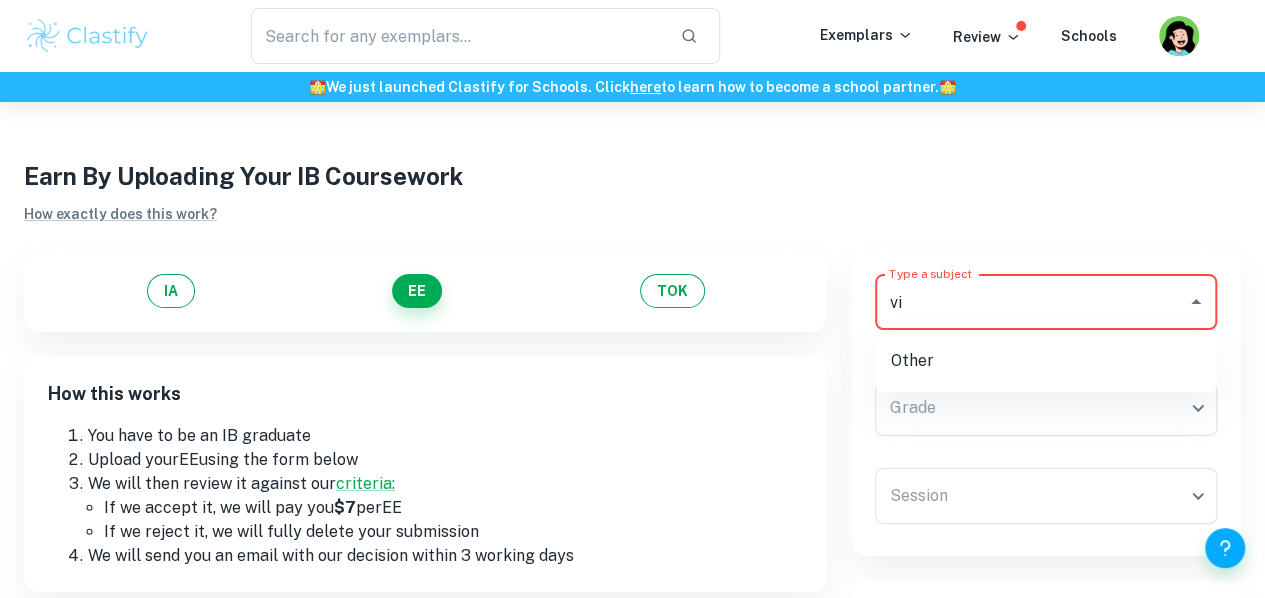 type on "v" 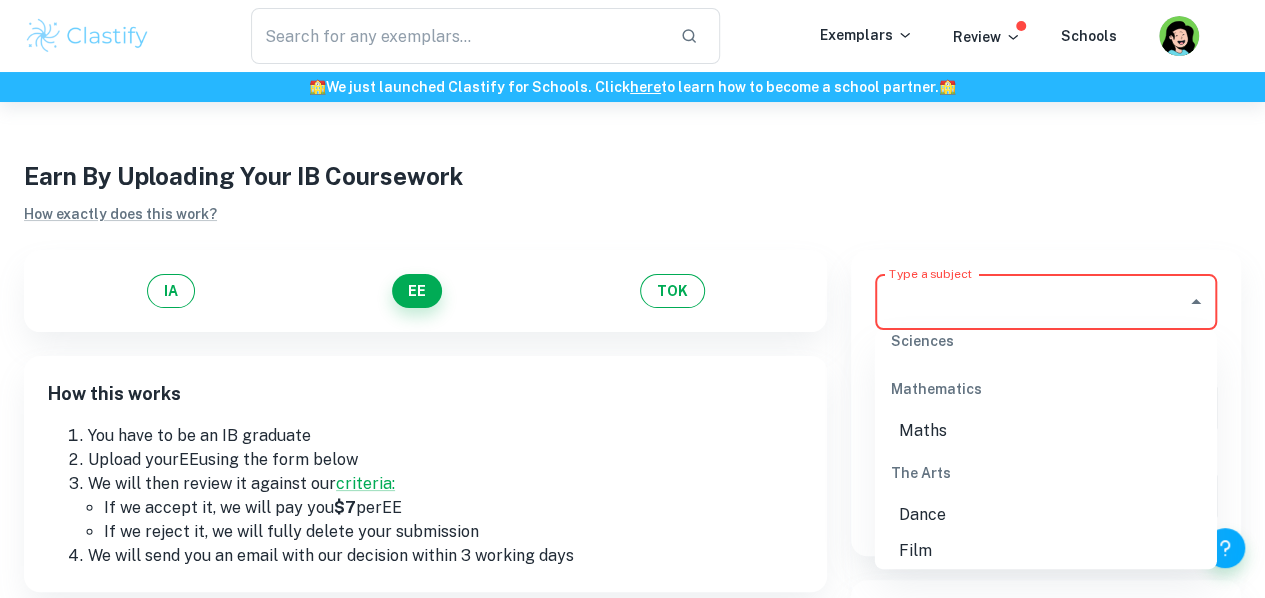 scroll, scrollTop: 2704, scrollLeft: 0, axis: vertical 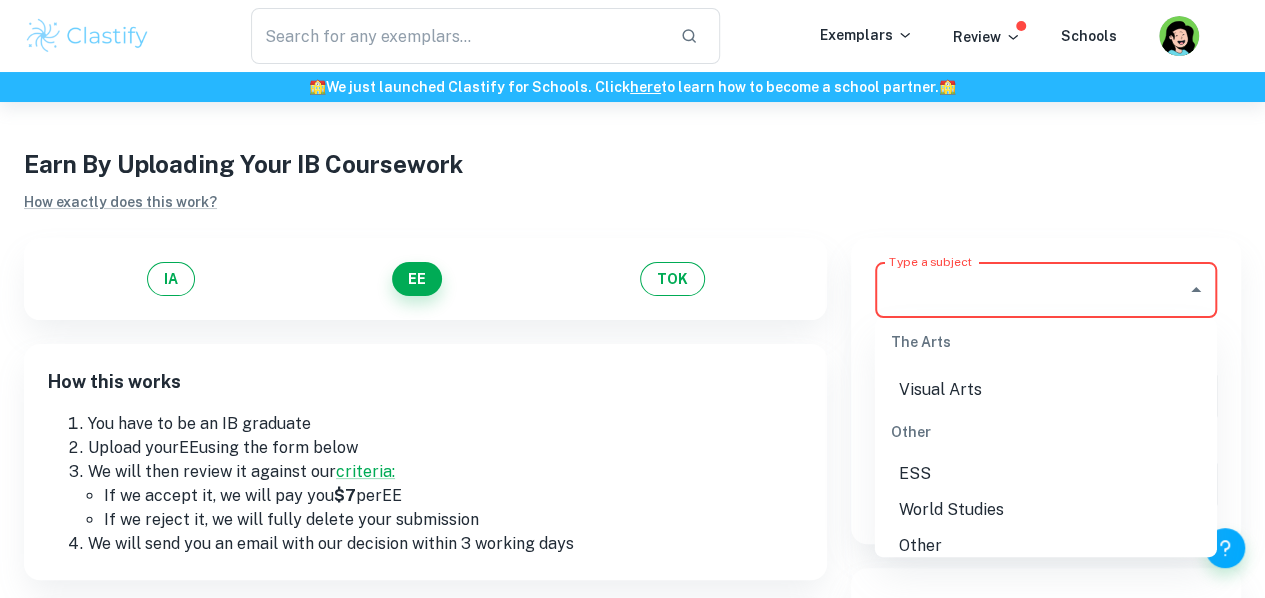 click on "Other" at bounding box center [1046, 546] 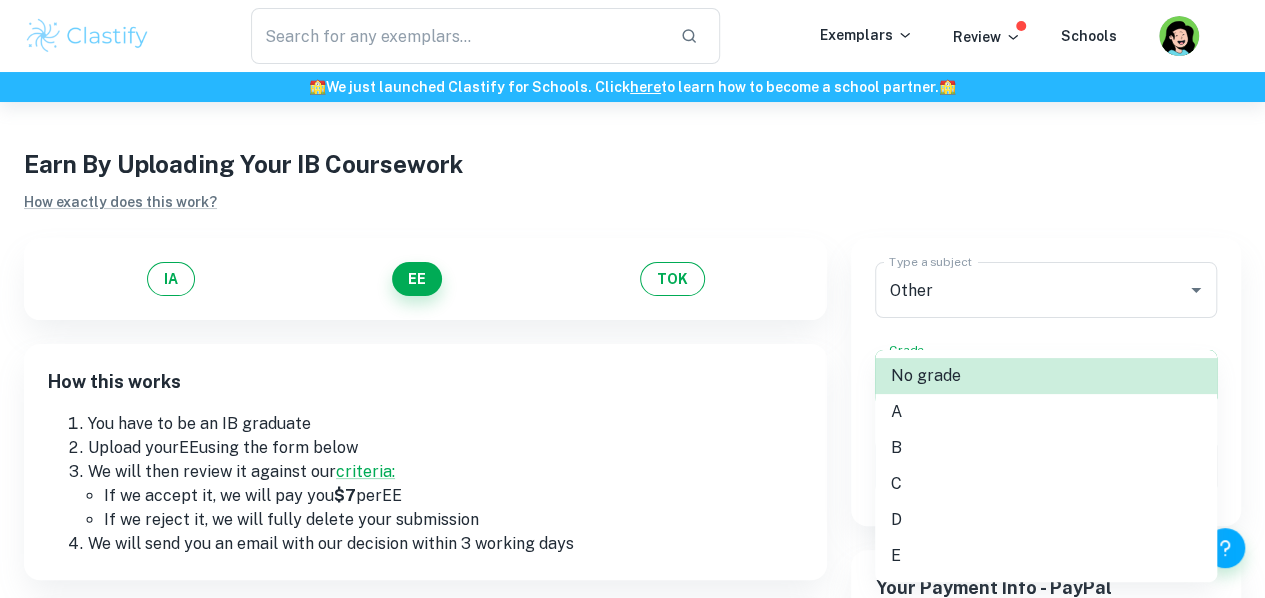 click on "We value your privacy We use cookies to enhance your browsing experience, serve personalised ads or content, and analyse our traffic. By clicking "Accept All", you consent to our use of cookies.   Cookie Policy Customise   Reject All   Accept All   Customise Consent Preferences   We use cookies to help you navigate efficiently and perform certain functions. You will find detailed information about all cookies under each consent category below. The cookies that are categorised as "Necessary" are stored on your browser as they are essential for enabling the basic functionalities of the site. ...  Show more For more information on how Google's third-party cookies operate and handle your data, see:   Google Privacy Policy Necessary Always Active Necessary cookies are required to enable the basic features of this site, such as providing secure log-in or adjusting your consent preferences. These cookies do not store any personally identifiable data. Functional Analytics Performance Advertisement Uncategorised" at bounding box center [632, 389] 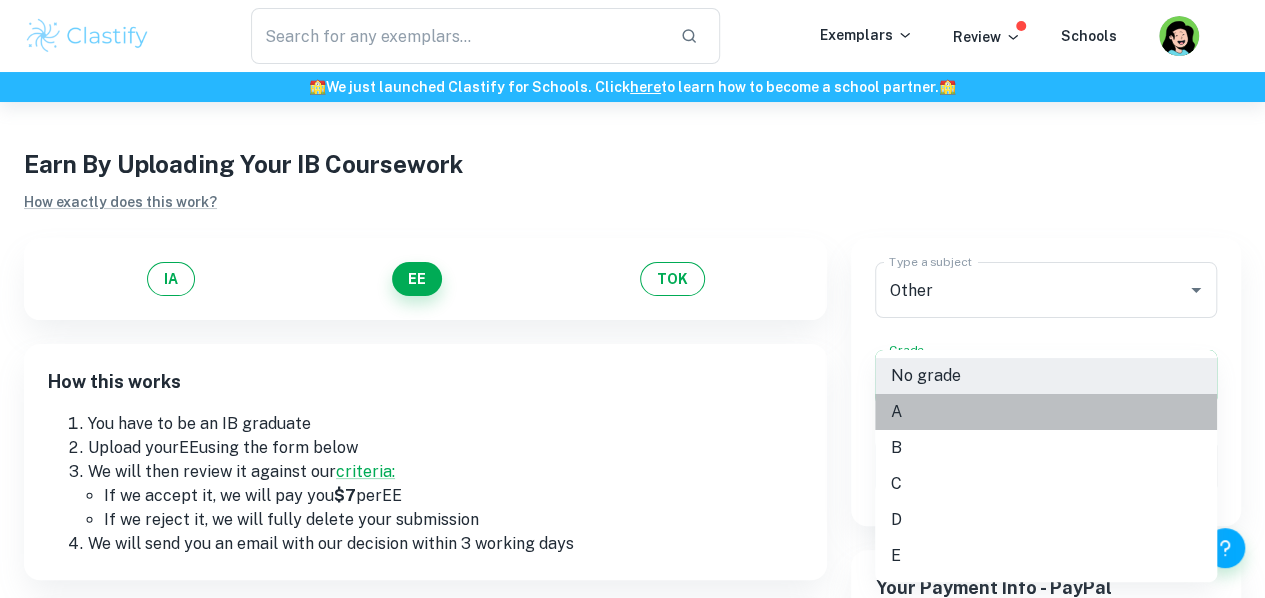 click on "A" at bounding box center (1046, 412) 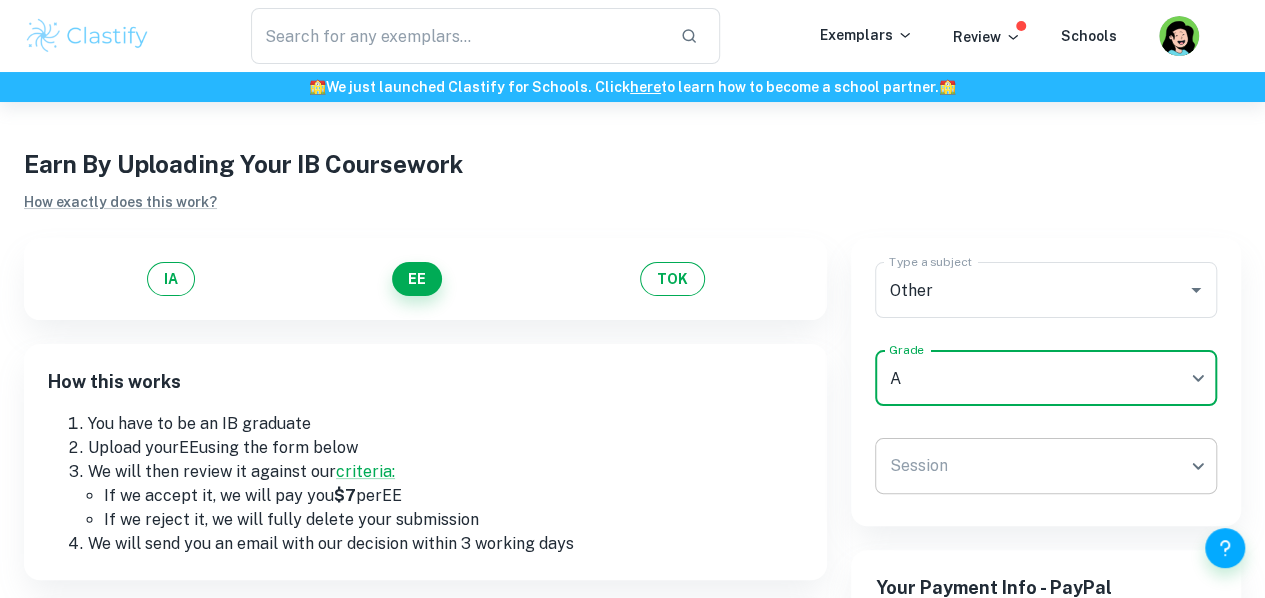 click on "We value your privacy We use cookies to enhance your browsing experience, serve personalised ads or content, and analyse our traffic. By clicking "Accept All", you consent to our use of cookies.   Cookie Policy Customise   Reject All   Accept All   Customise Consent Preferences   We use cookies to help you navigate efficiently and perform certain functions. You will find detailed information about all cookies under each consent category below. The cookies that are categorised as "Necessary" are stored on your browser as they are essential for enabling the basic functionalities of the site. ...  Show more For more information on how Google's third-party cookies operate and handle your data, see:   Google Privacy Policy Necessary Always Active Necessary cookies are required to enable the basic features of this site, such as providing secure log-in or adjusting your consent preferences. These cookies do not store any personally identifiable data. Functional Analytics Performance Advertisement Uncategorised" at bounding box center (632, 389) 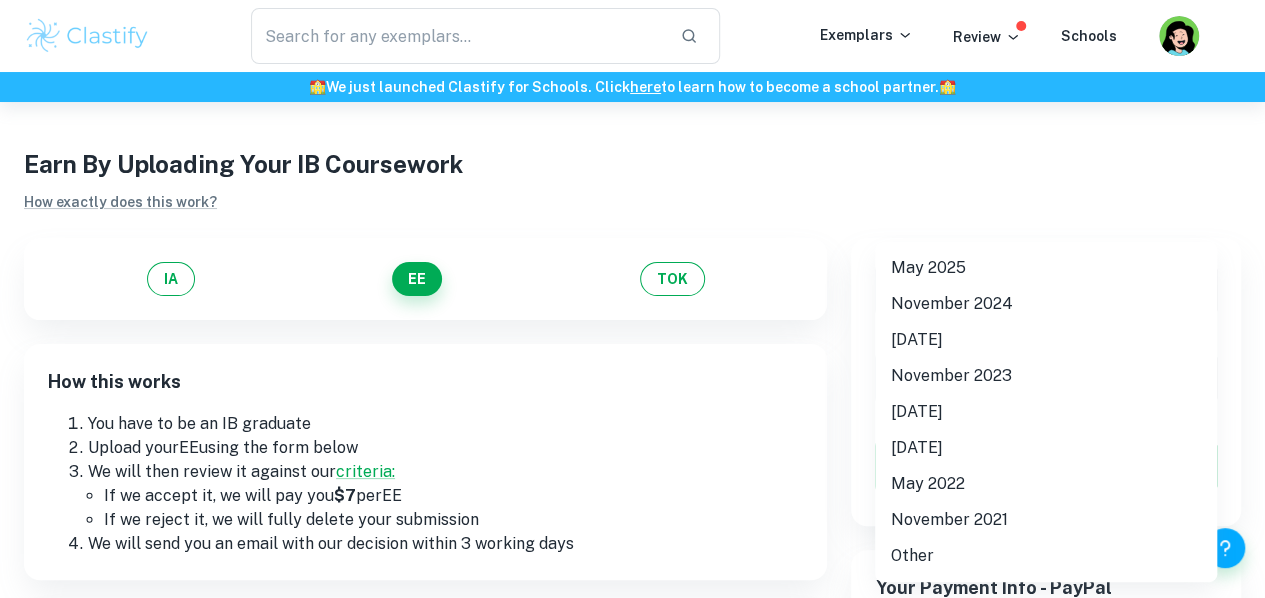 click on "May 2025" at bounding box center [1046, 268] 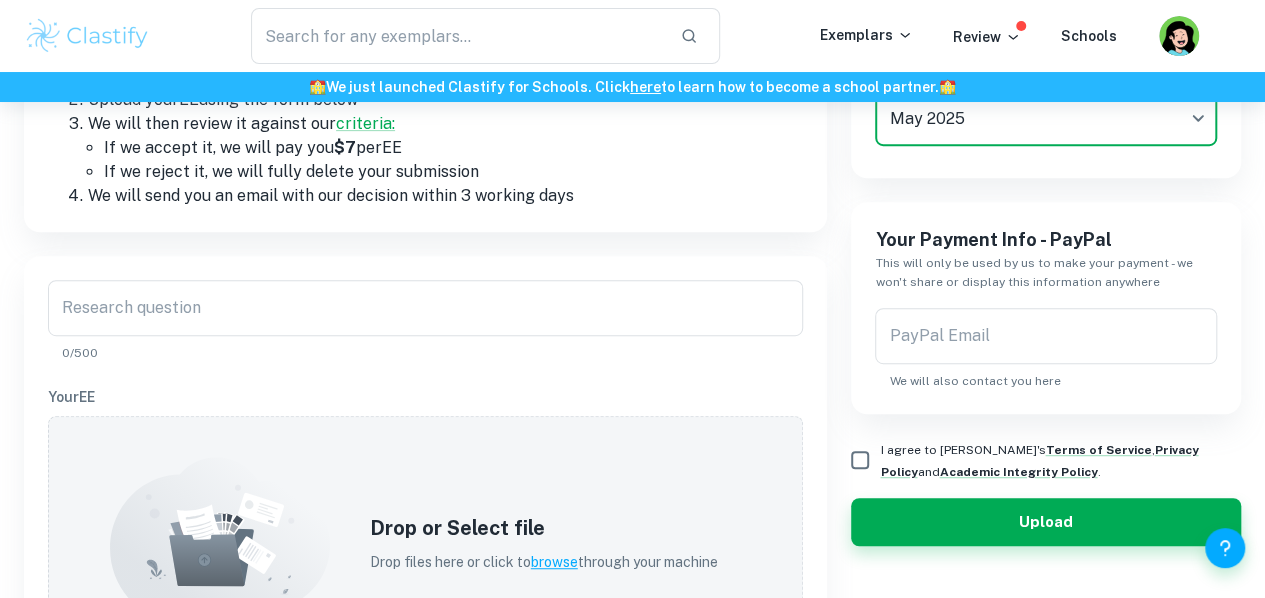 scroll, scrollTop: 363, scrollLeft: 0, axis: vertical 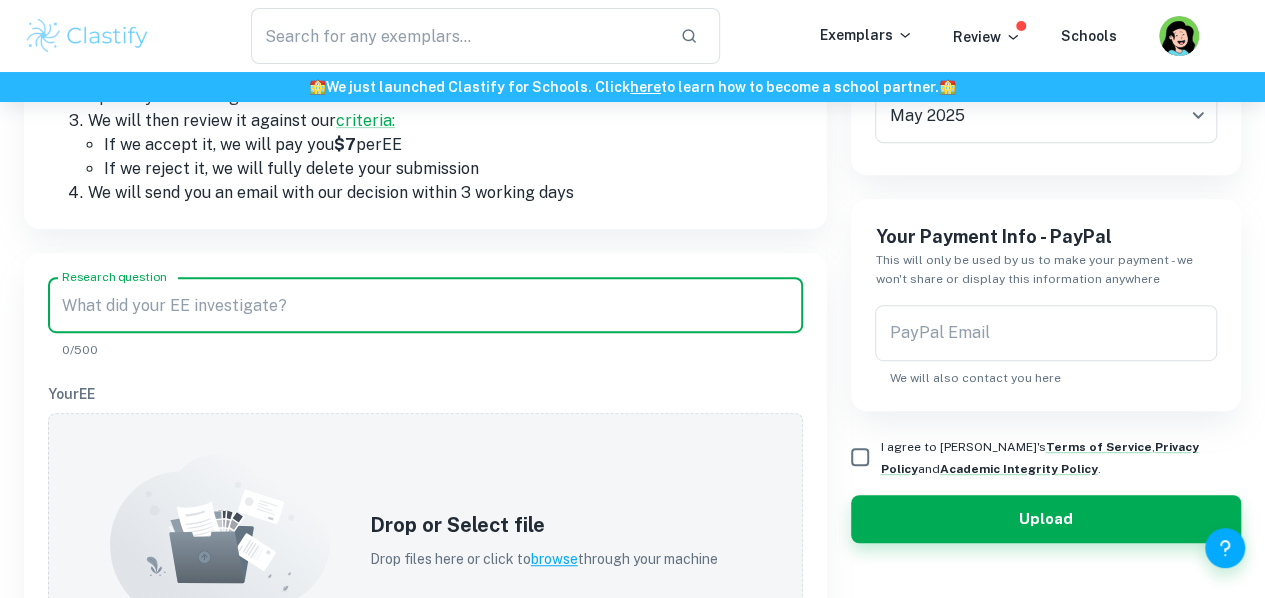 click on "Research question" at bounding box center (425, 305) 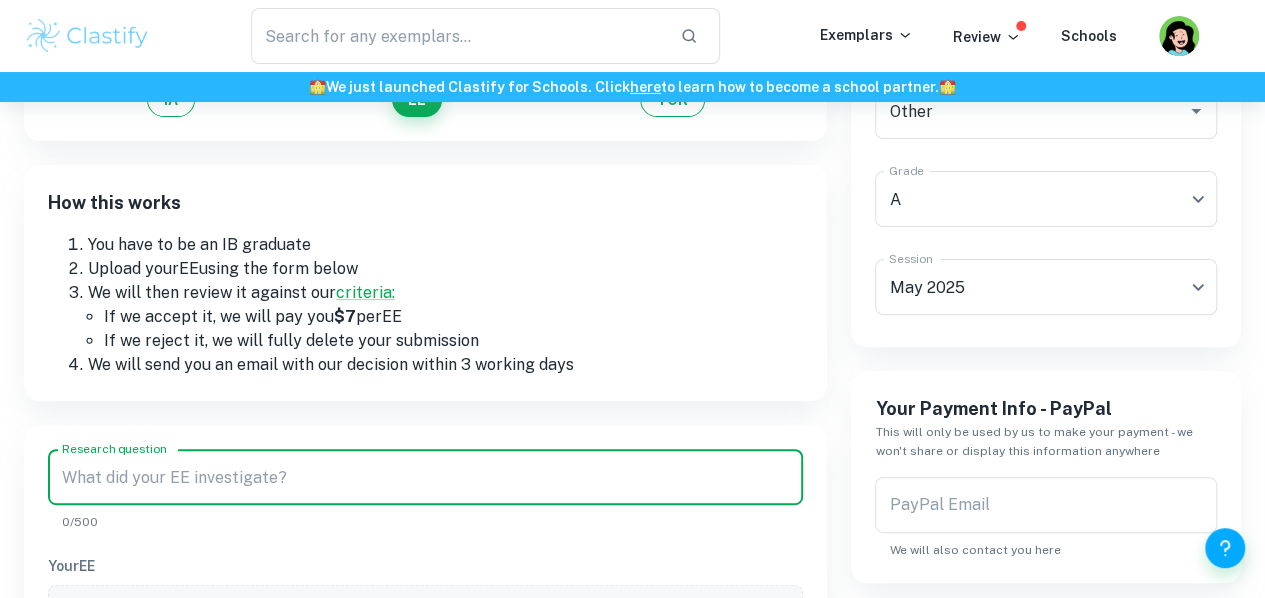 scroll, scrollTop: 190, scrollLeft: 0, axis: vertical 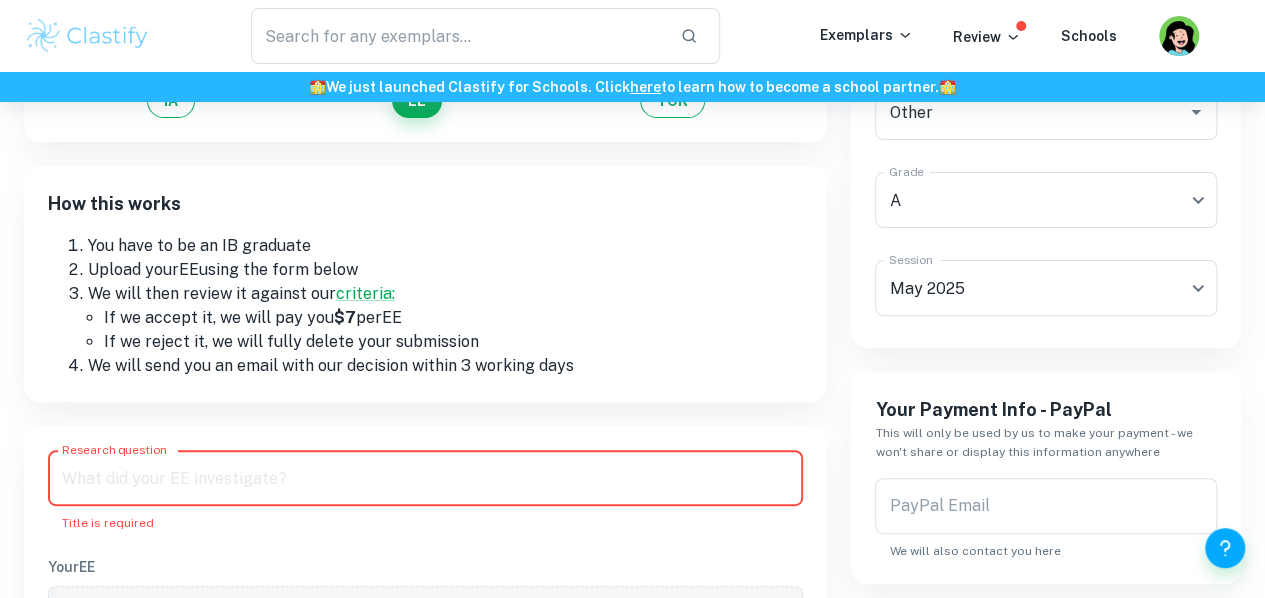 paste on "[PERSON_NAME] đặc sắc nghệ thuật nào đã được [PERSON_NAME] [PERSON_NAME] [PERSON_NAME] để thể [PERSON_NAME] nét [PERSON_NAME] và [PERSON_NAME] tập thơ Tiếng thu?" 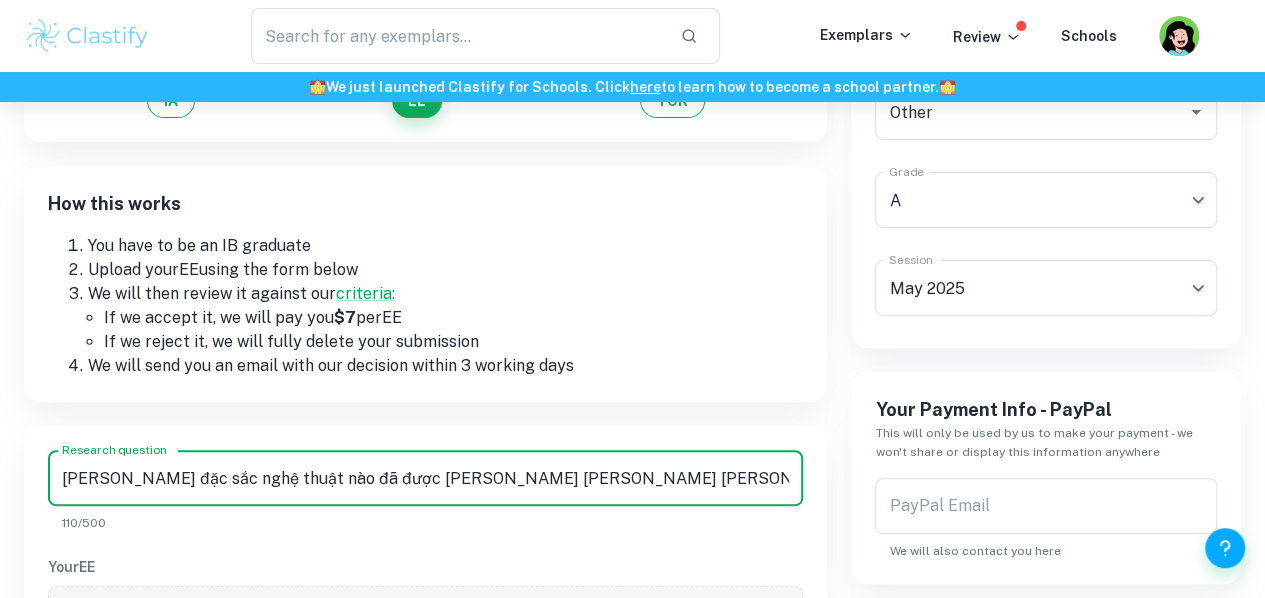scroll, scrollTop: 0, scrollLeft: 126, axis: horizontal 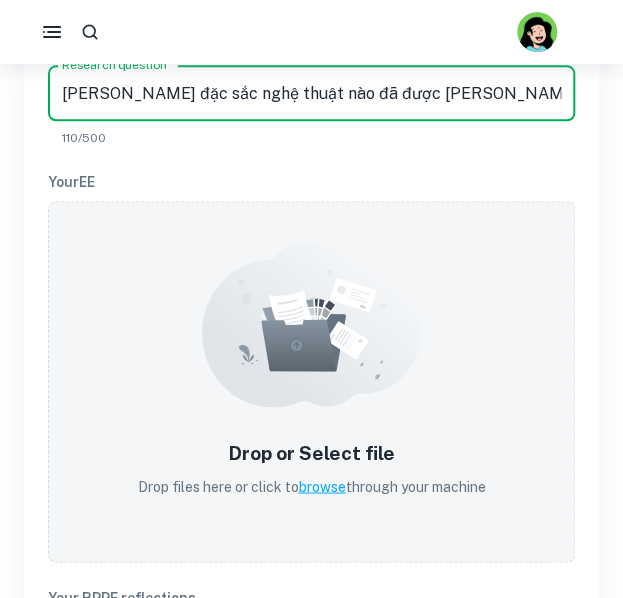 type on "[PERSON_NAME] đặc sắc nghệ thuật nào đã được [PERSON_NAME] [PERSON_NAME] [PERSON_NAME] để thể [PERSON_NAME] nét [PERSON_NAME] và [PERSON_NAME] tập thơ Tiếng thu?" 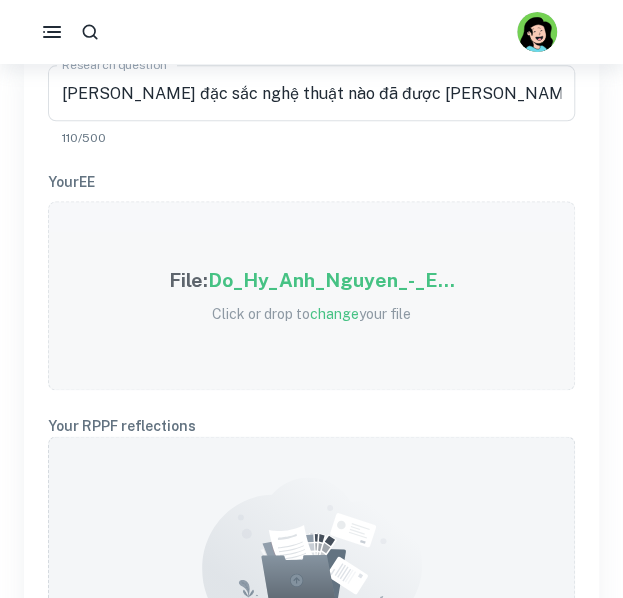 click on "Do_Hy_Anh_Nguyen_-_E..." at bounding box center [331, 280] 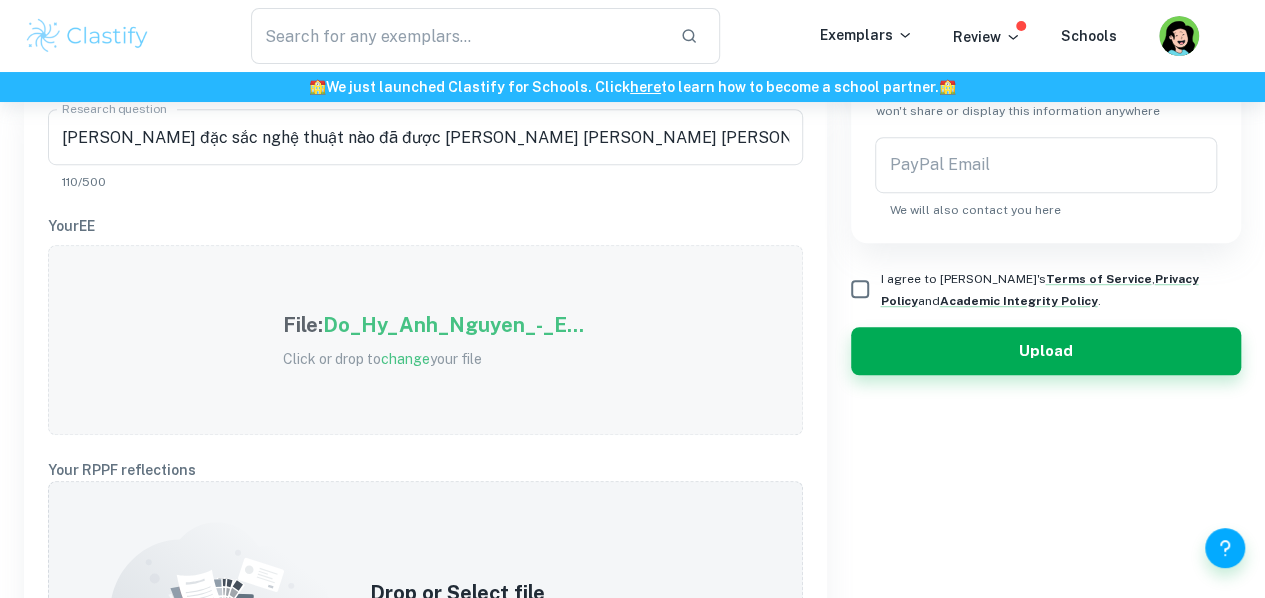 click on "change" at bounding box center (405, 359) 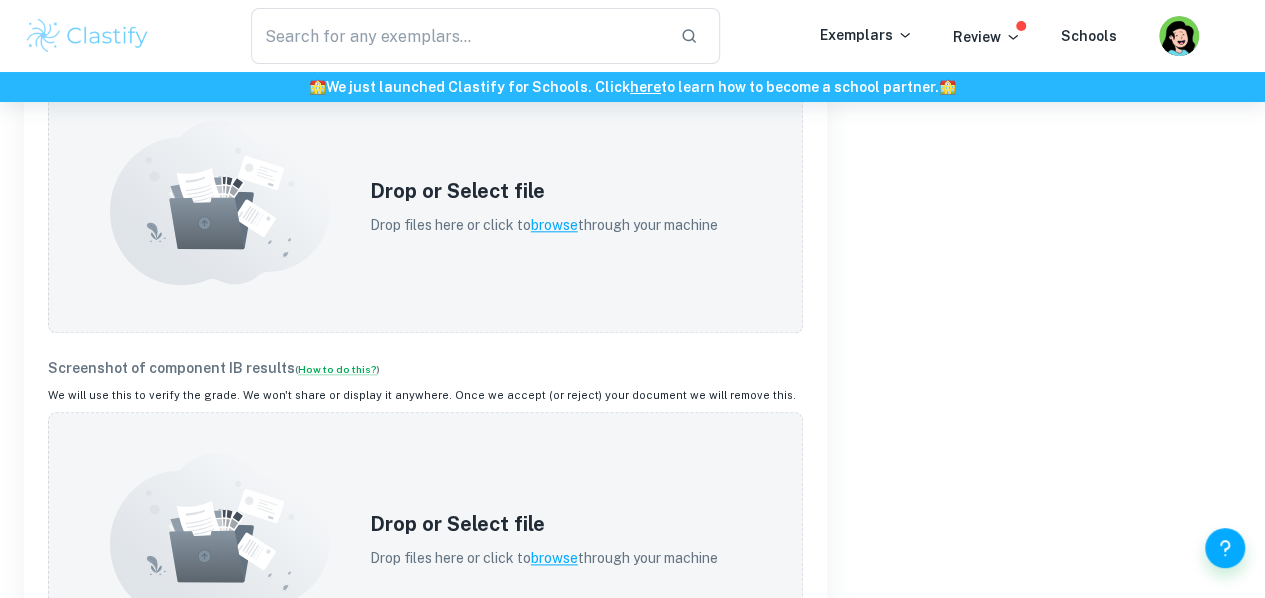 scroll, scrollTop: 937, scrollLeft: 0, axis: vertical 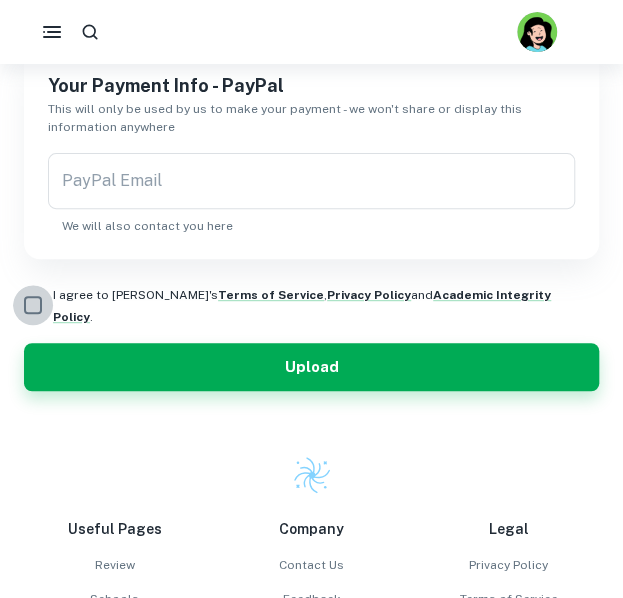 click on "I agree to [PERSON_NAME]'s  Terms of Service ,  Privacy Policy  and  Academic Integrity Policy ." at bounding box center (33, 305) 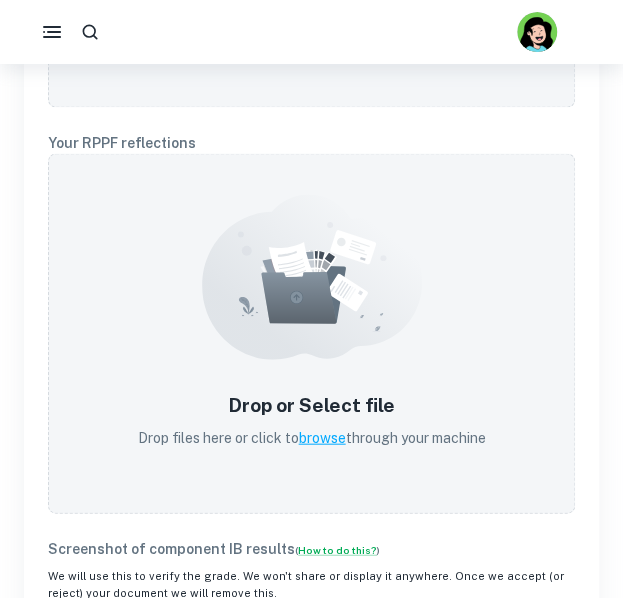 scroll, scrollTop: 813, scrollLeft: 0, axis: vertical 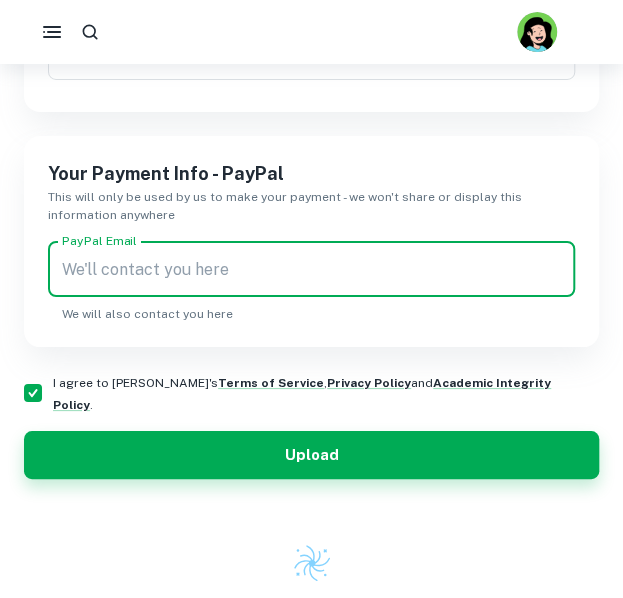 click on "PayPal Email" at bounding box center [311, 269] 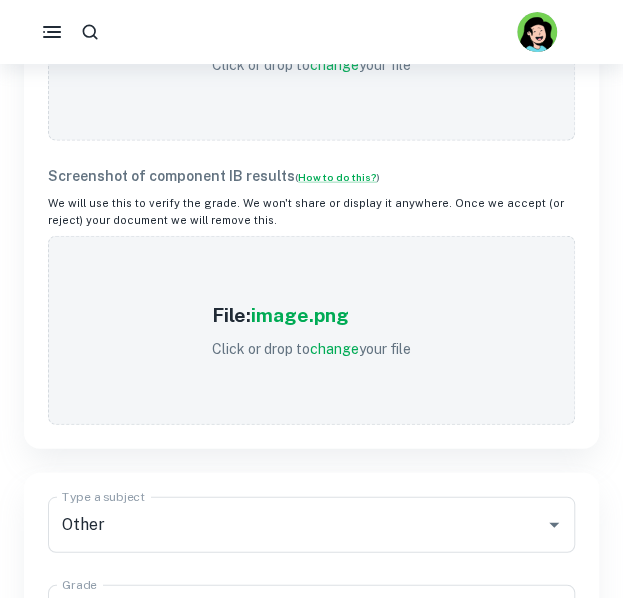 scroll, scrollTop: 1016, scrollLeft: 0, axis: vertical 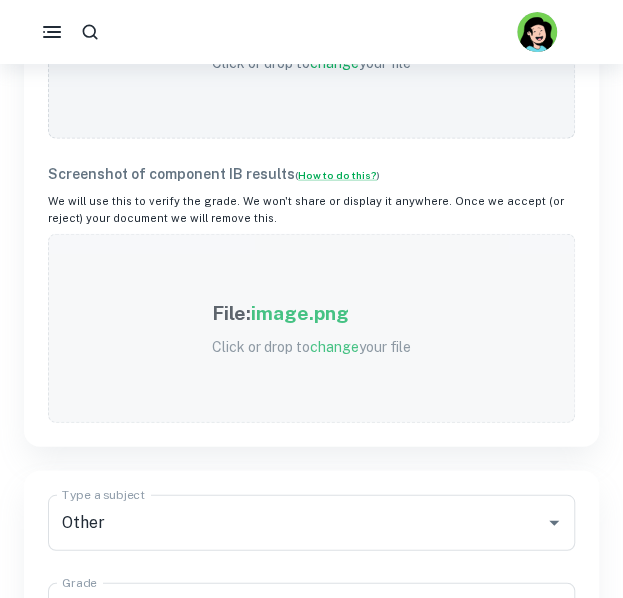 click on "image.png" at bounding box center [300, 313] 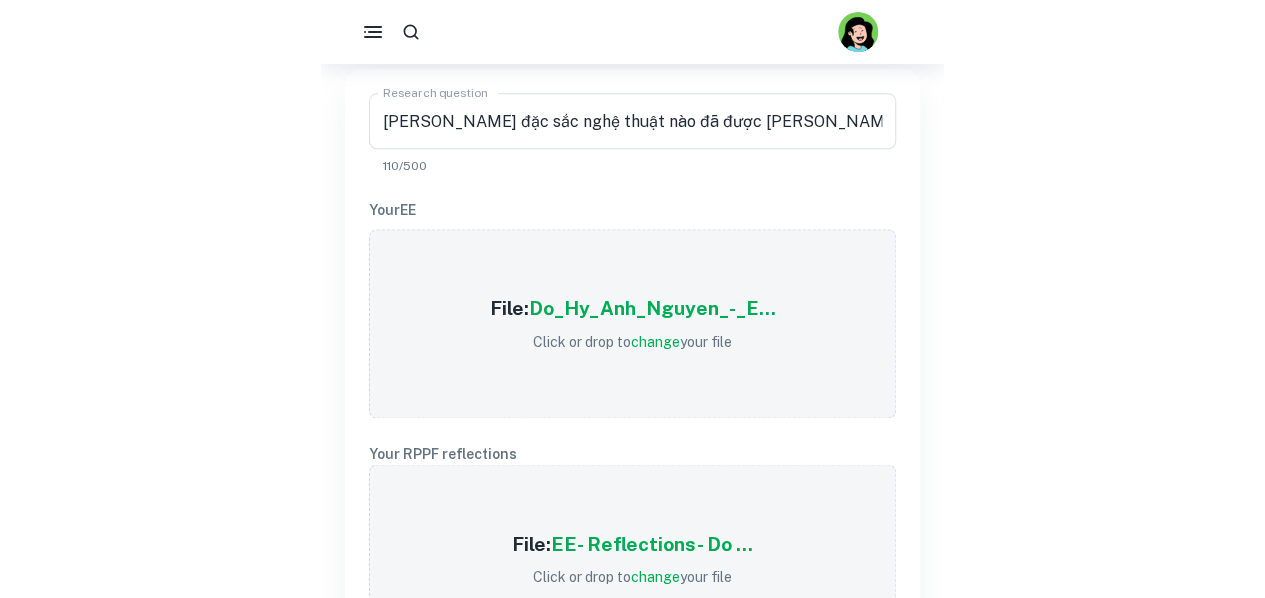 scroll, scrollTop: 508, scrollLeft: 0, axis: vertical 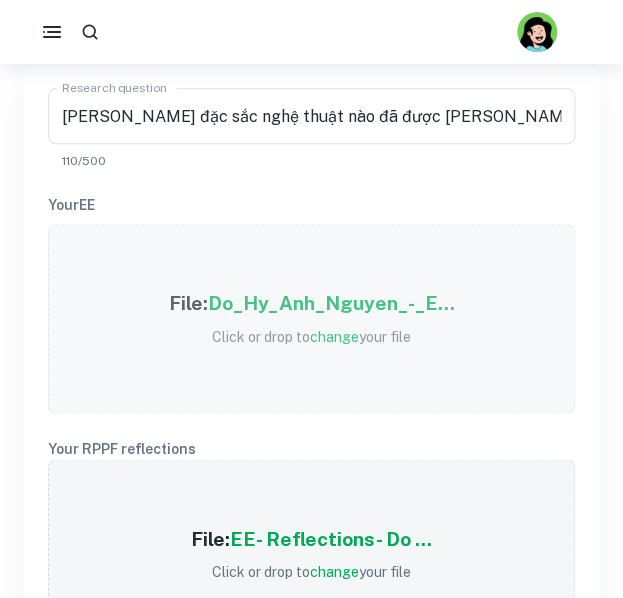 click on "Do_Hy_Anh_Nguyen_-_E..." at bounding box center (331, 303) 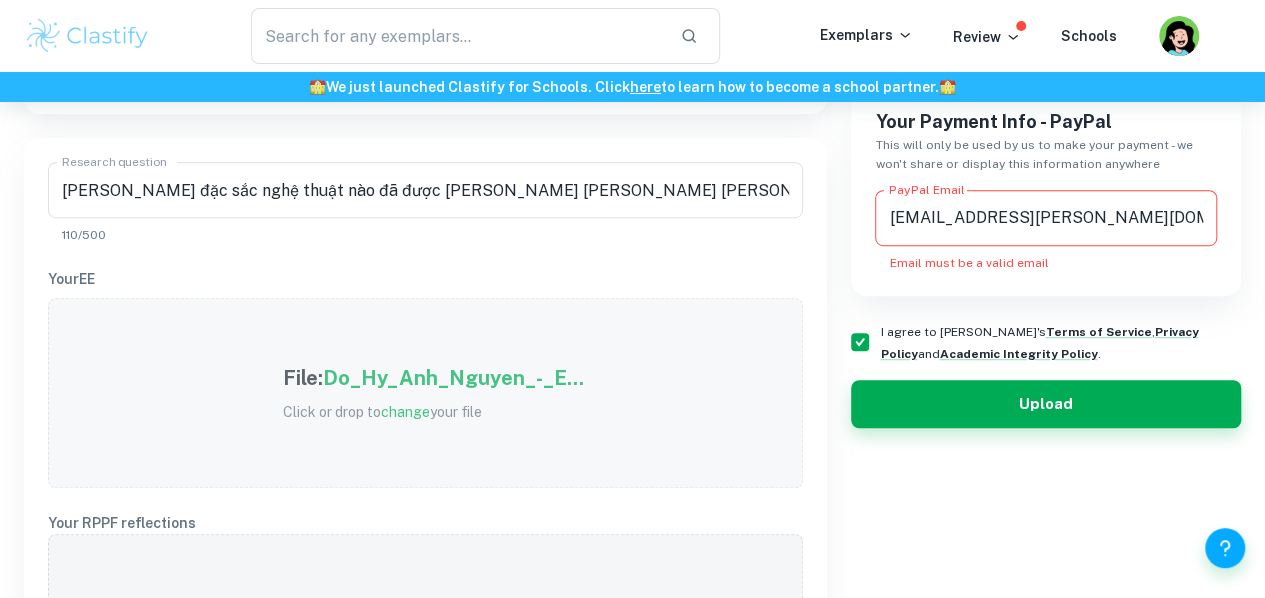 scroll, scrollTop: 478, scrollLeft: 0, axis: vertical 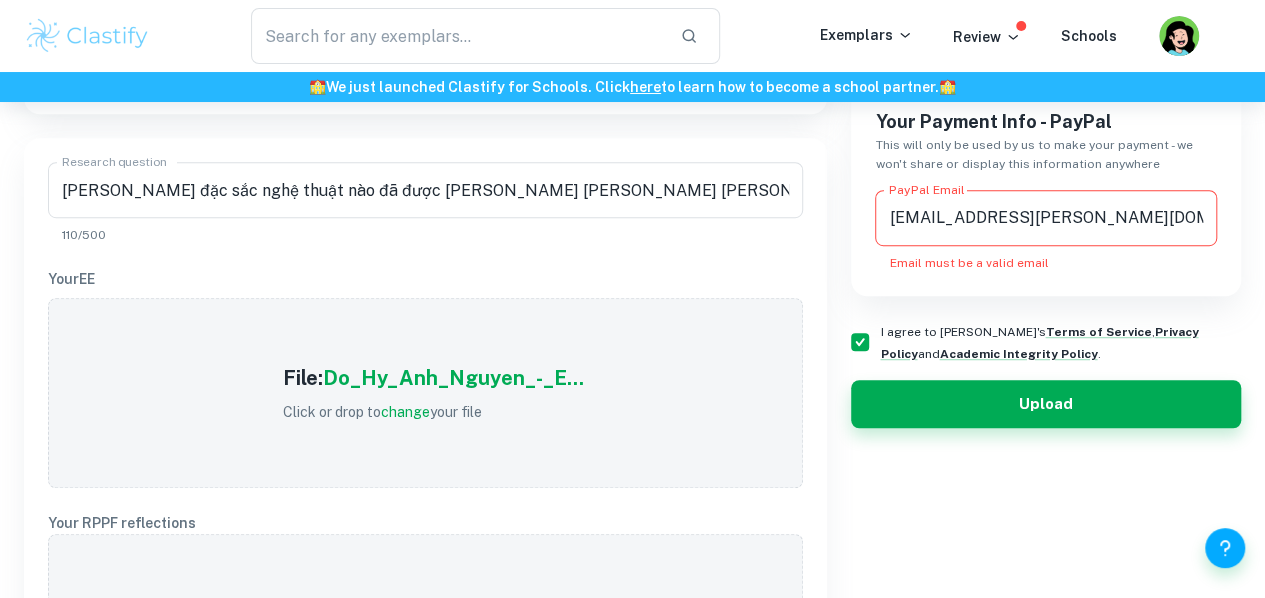 click on "[EMAIL_ADDRESS][PERSON_NAME][DOMAIN_NAME]" at bounding box center (1046, 218) 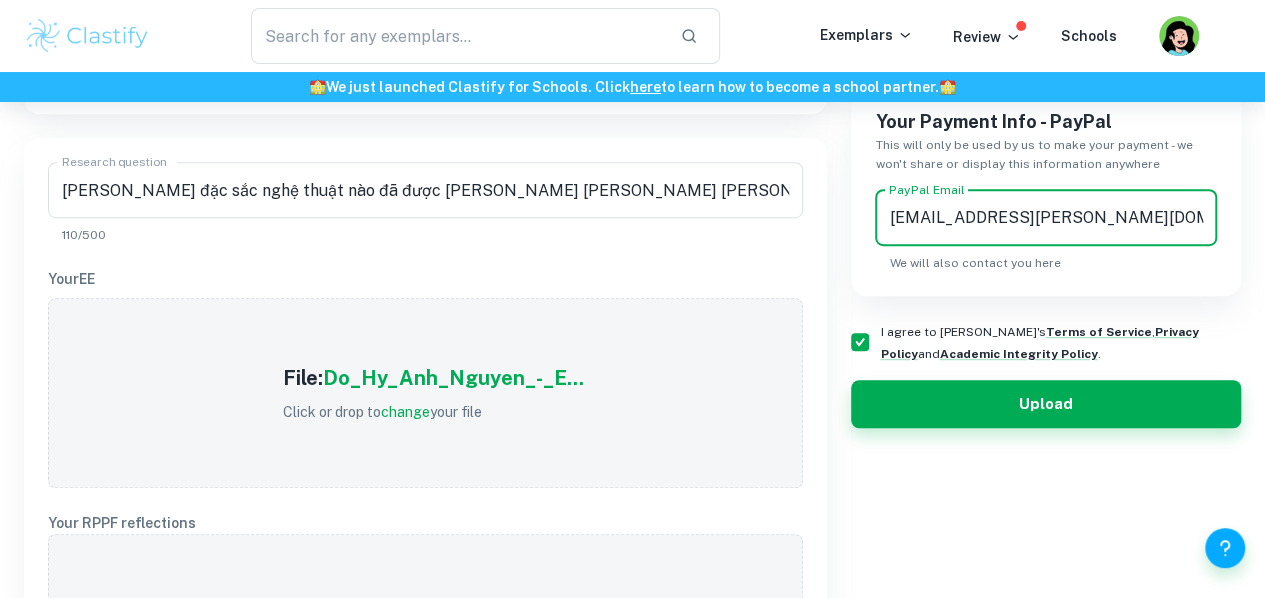 type on "[EMAIL_ADDRESS][PERSON_NAME][DOMAIN_NAME]" 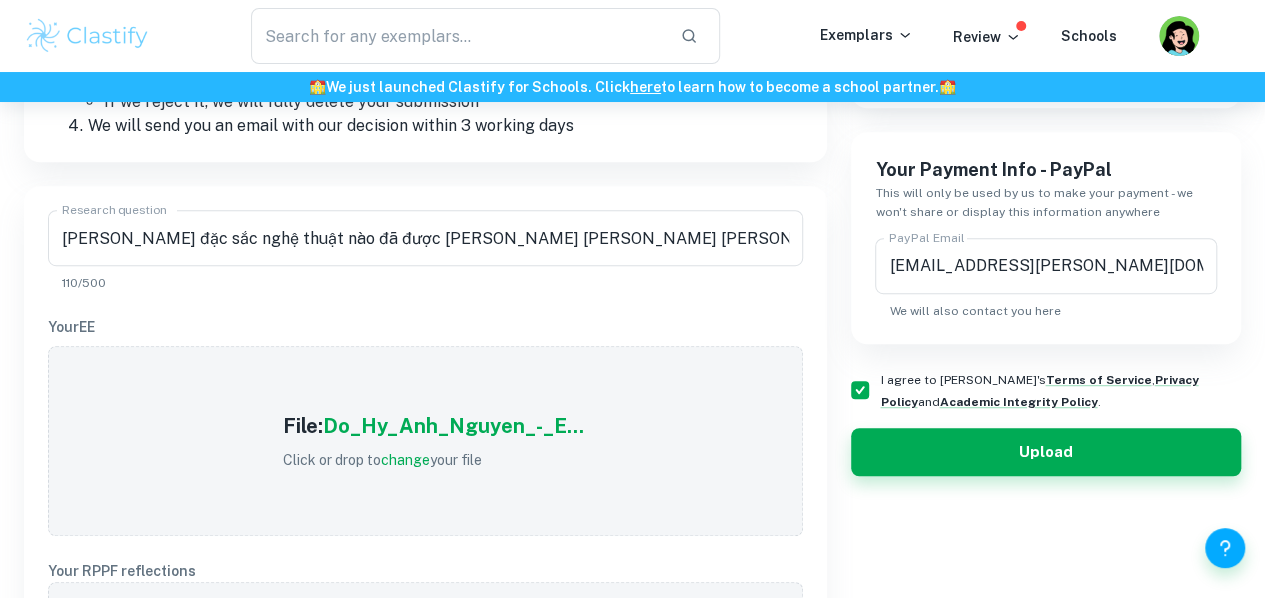scroll, scrollTop: 432, scrollLeft: 0, axis: vertical 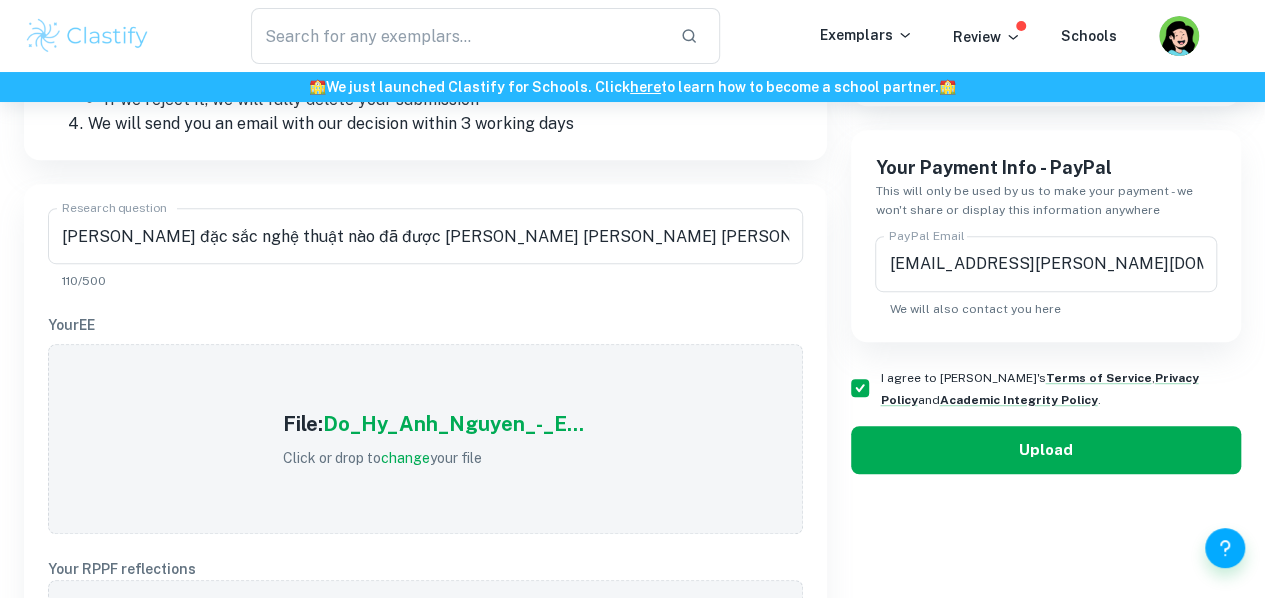 click on "Upload" at bounding box center [1046, 450] 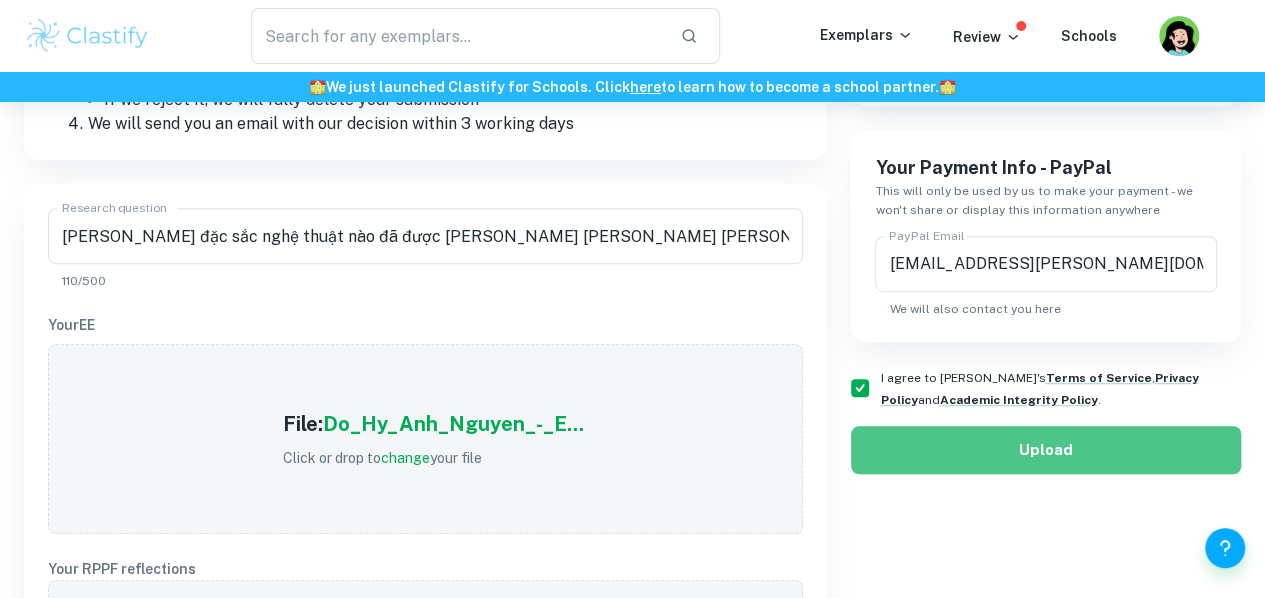 click on "Upload" at bounding box center (1046, 450) 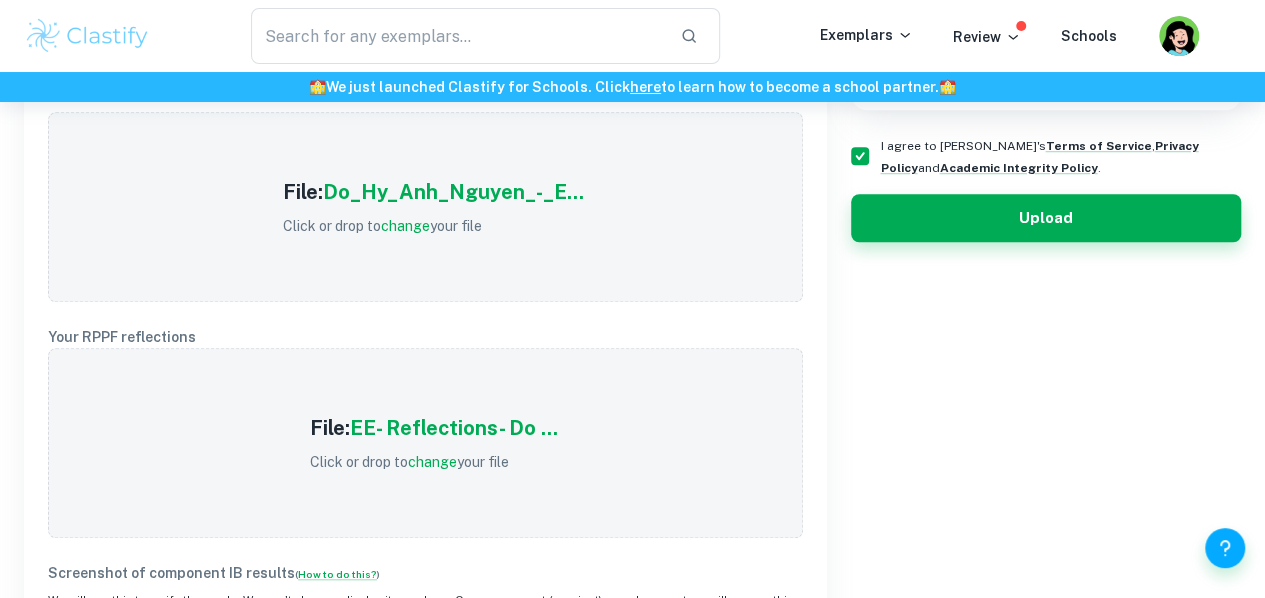 scroll, scrollTop: 663, scrollLeft: 0, axis: vertical 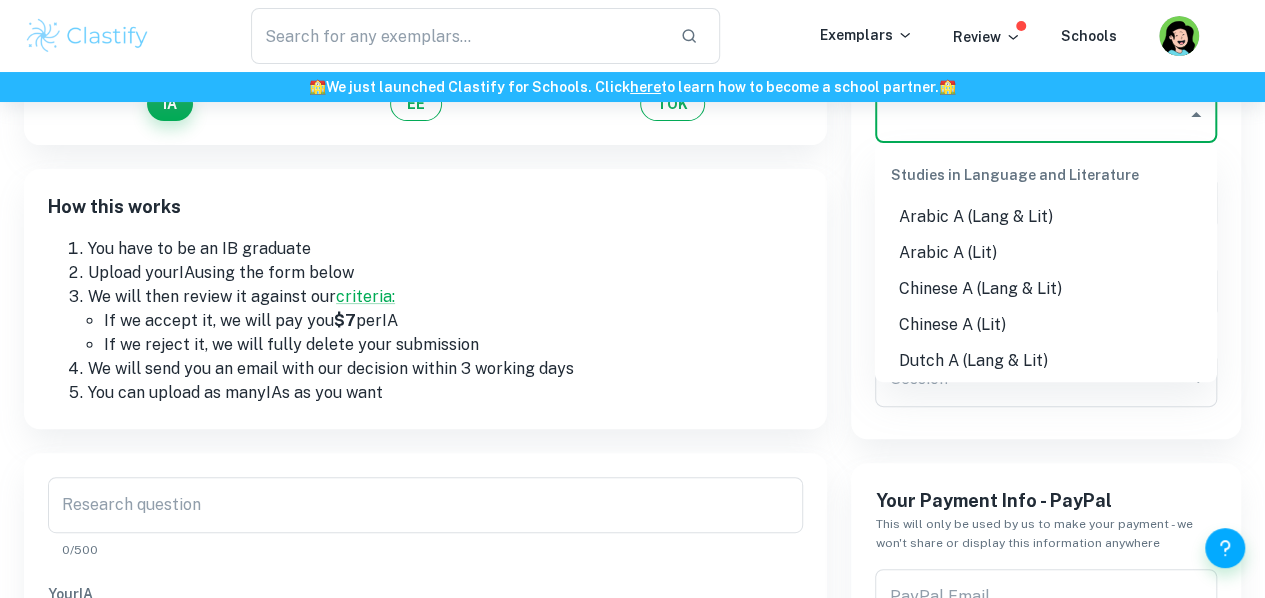 click on "Type a subject" at bounding box center [1031, 115] 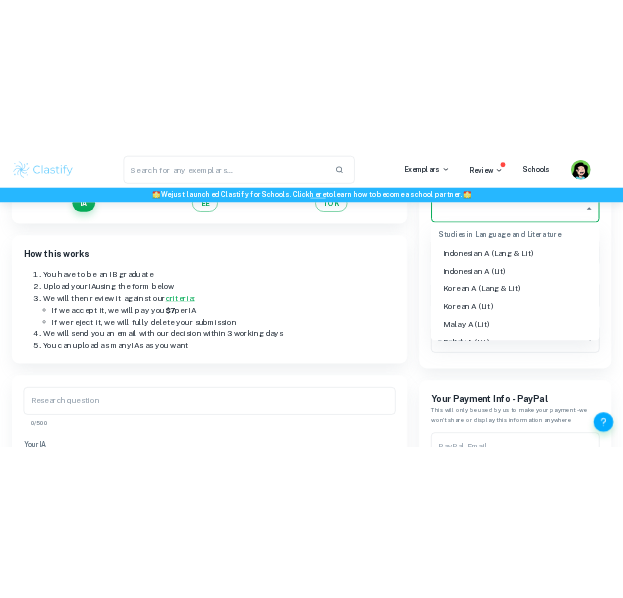 scroll, scrollTop: 544, scrollLeft: 0, axis: vertical 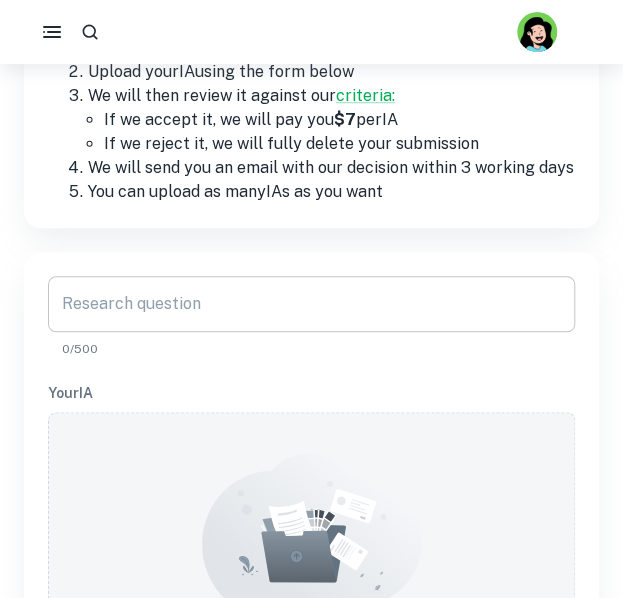 click on "Research question" at bounding box center [311, 304] 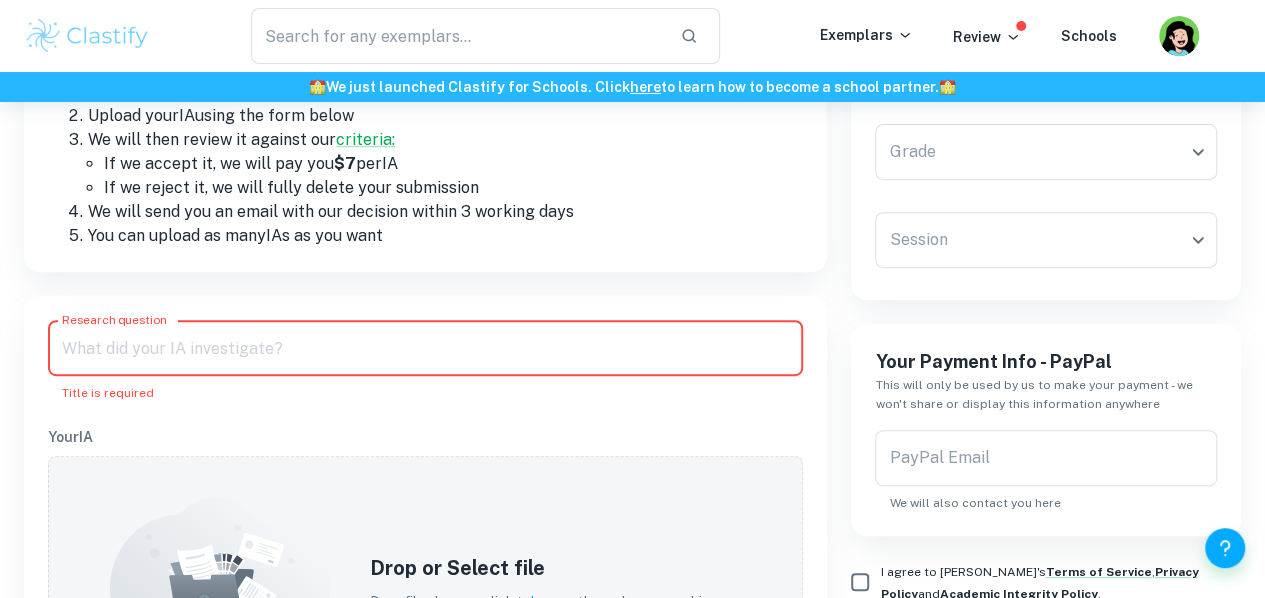 scroll, scrollTop: 0, scrollLeft: 0, axis: both 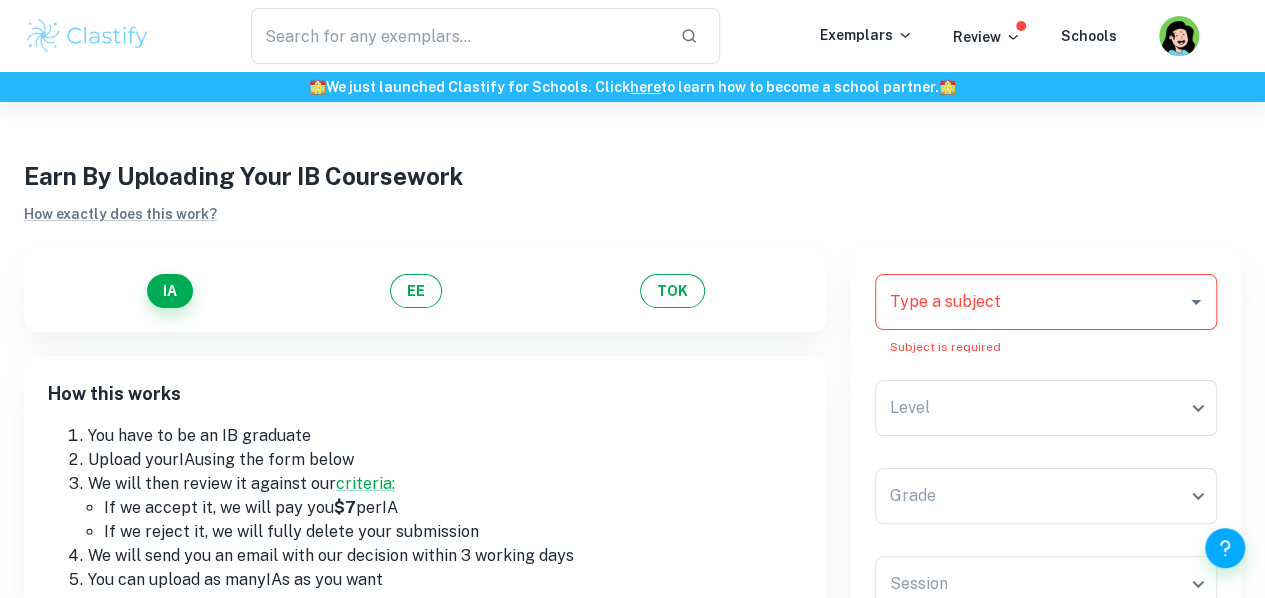 click on "Type a subject" at bounding box center (1046, 302) 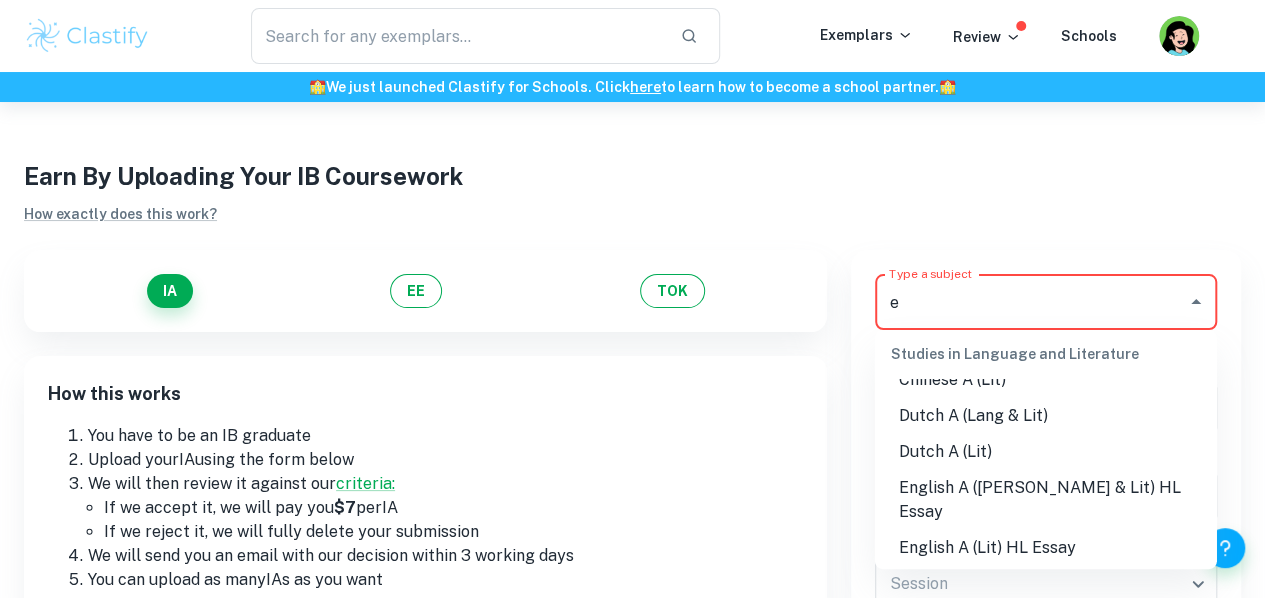 scroll, scrollTop: 0, scrollLeft: 0, axis: both 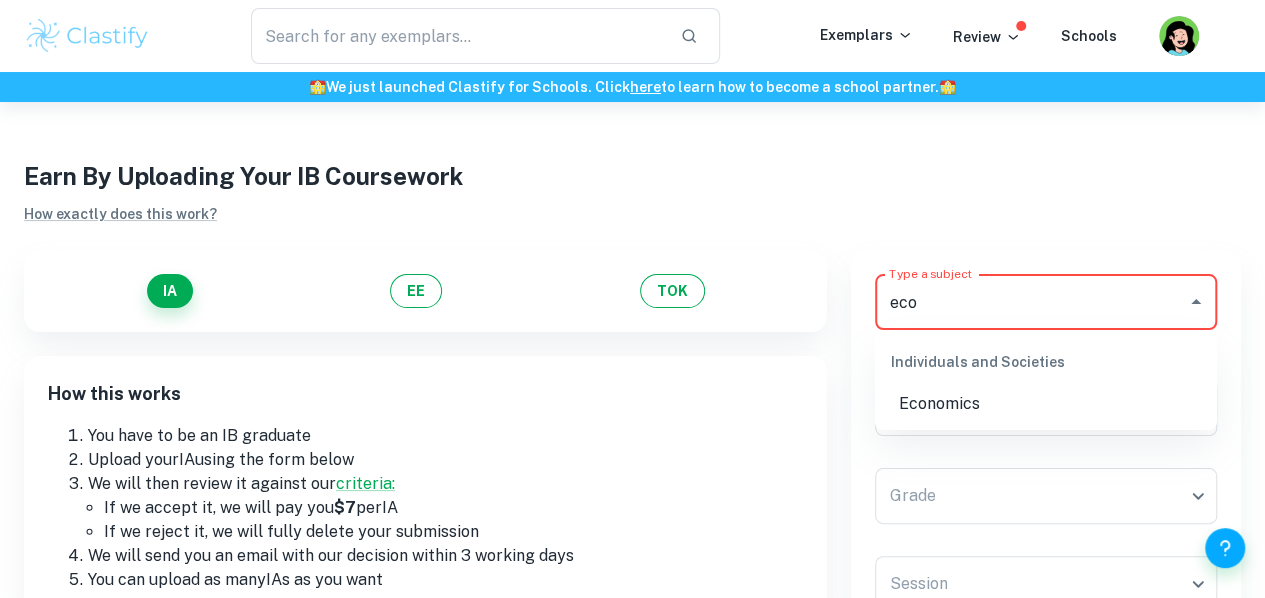 click on "Economics" at bounding box center [1046, 404] 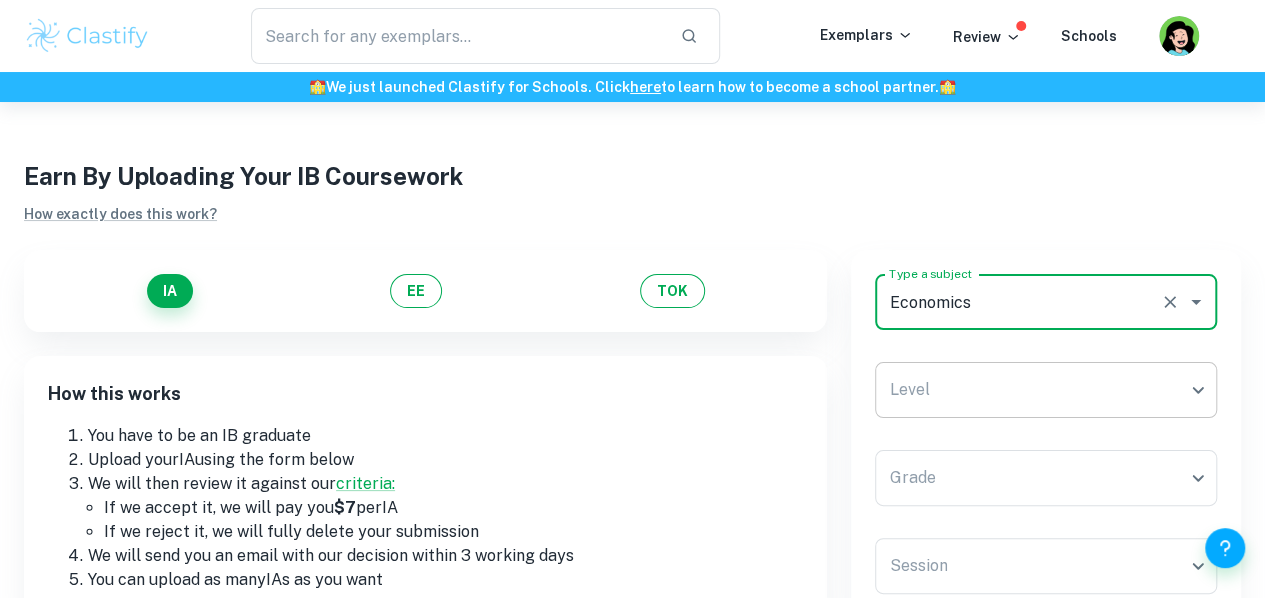 type on "Economics" 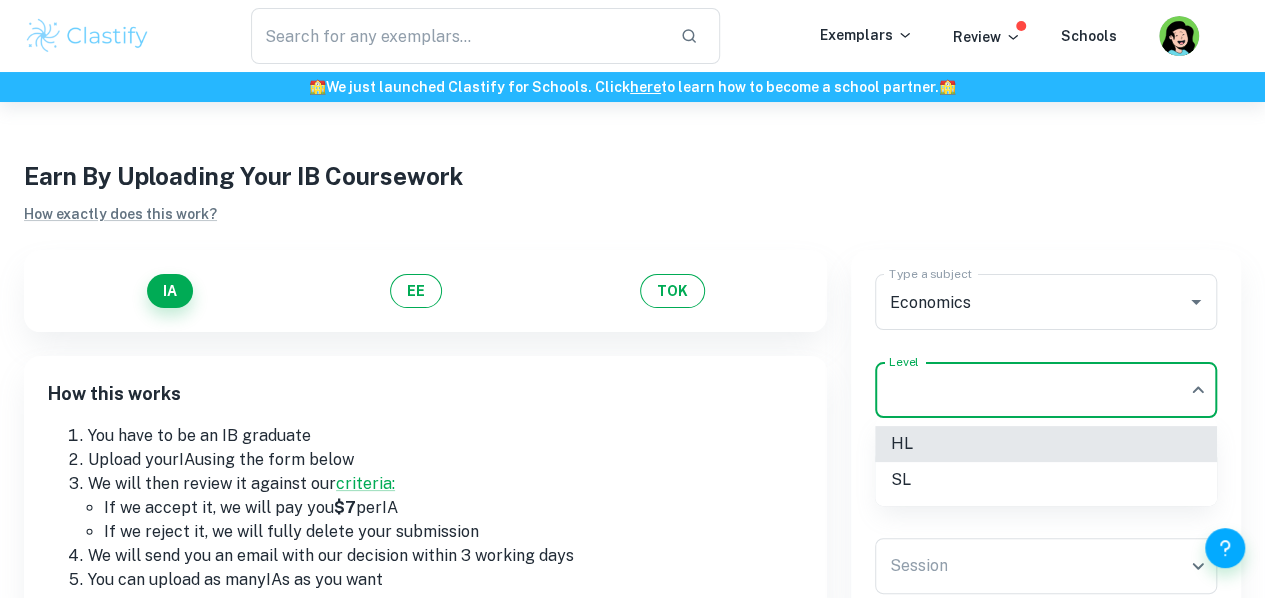 click on "We value your privacy We use cookies to enhance your browsing experience, serve personalised ads or content, and analyse our traffic. By clicking "Accept All", you consent to our use of cookies.   Cookie Policy Customise   Reject All   Accept All   Customise Consent Preferences   We use cookies to help you navigate efficiently and perform certain functions. You will find detailed information about all cookies under each consent category below. The cookies that are categorised as "Necessary" are stored on your browser as they are essential for enabling the basic functionalities of the site. ...  Show more For more information on how Google's third-party cookies operate and handle your data, see:   Google Privacy Policy Necessary Always Active Necessary cookies are required to enable the basic features of this site, such as providing secure log-in or adjusting your consent preferences. These cookies do not store any personally identifiable data. Functional Analytics Performance Advertisement Uncategorised" at bounding box center [632, 401] 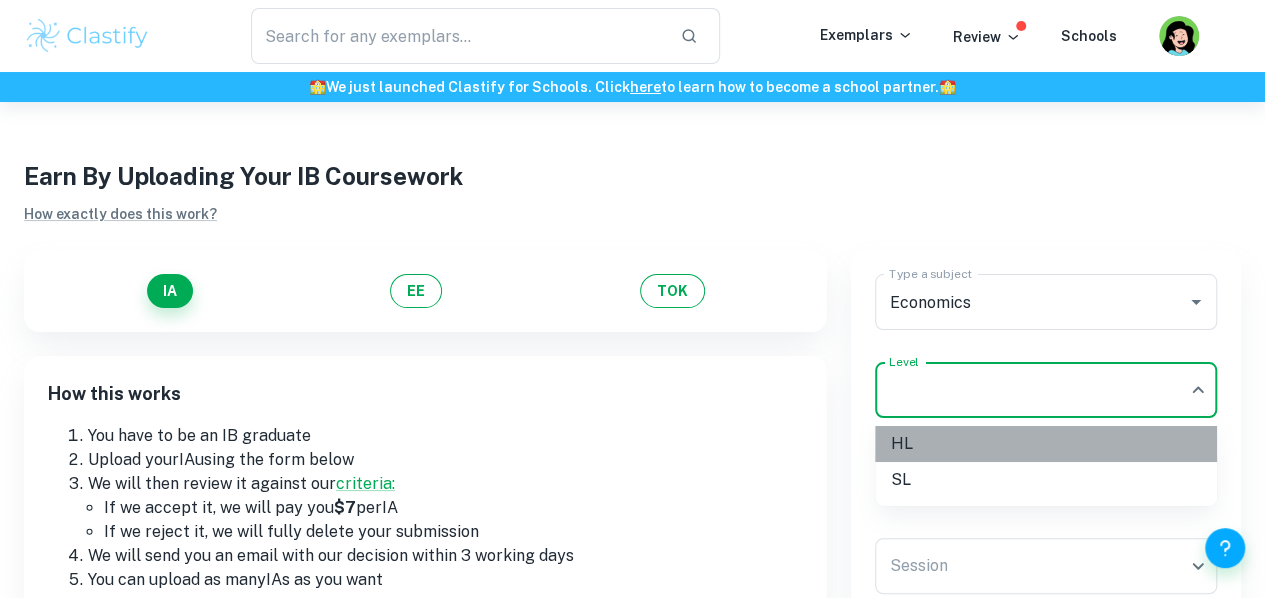 click on "HL" at bounding box center [1046, 444] 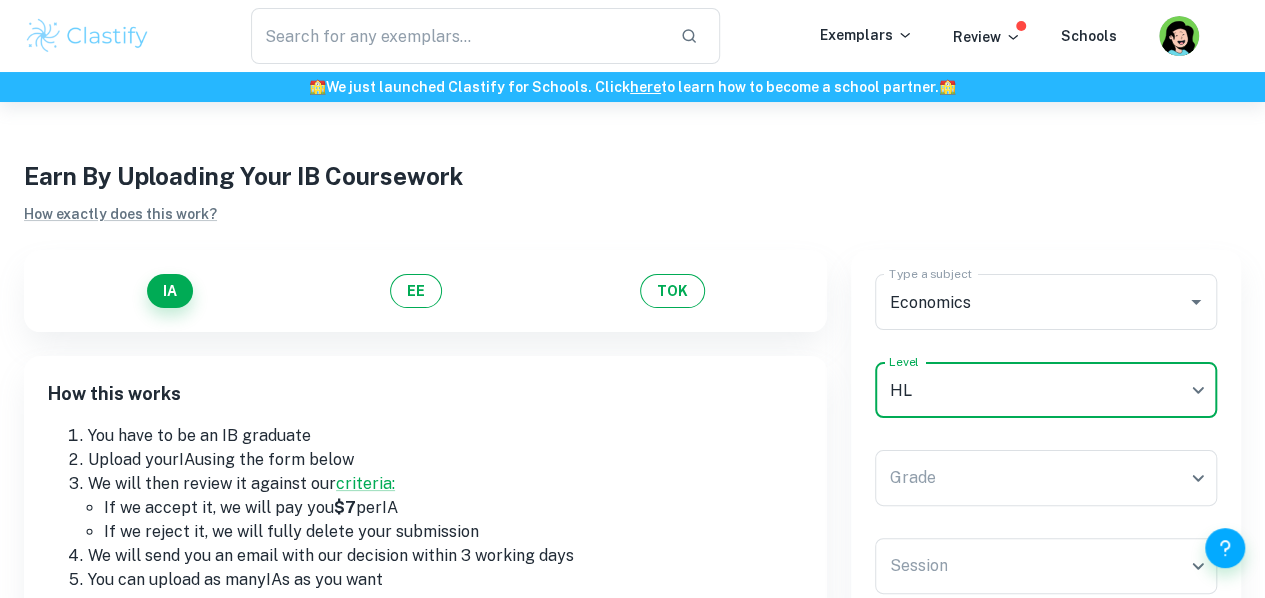 scroll, scrollTop: 87, scrollLeft: 0, axis: vertical 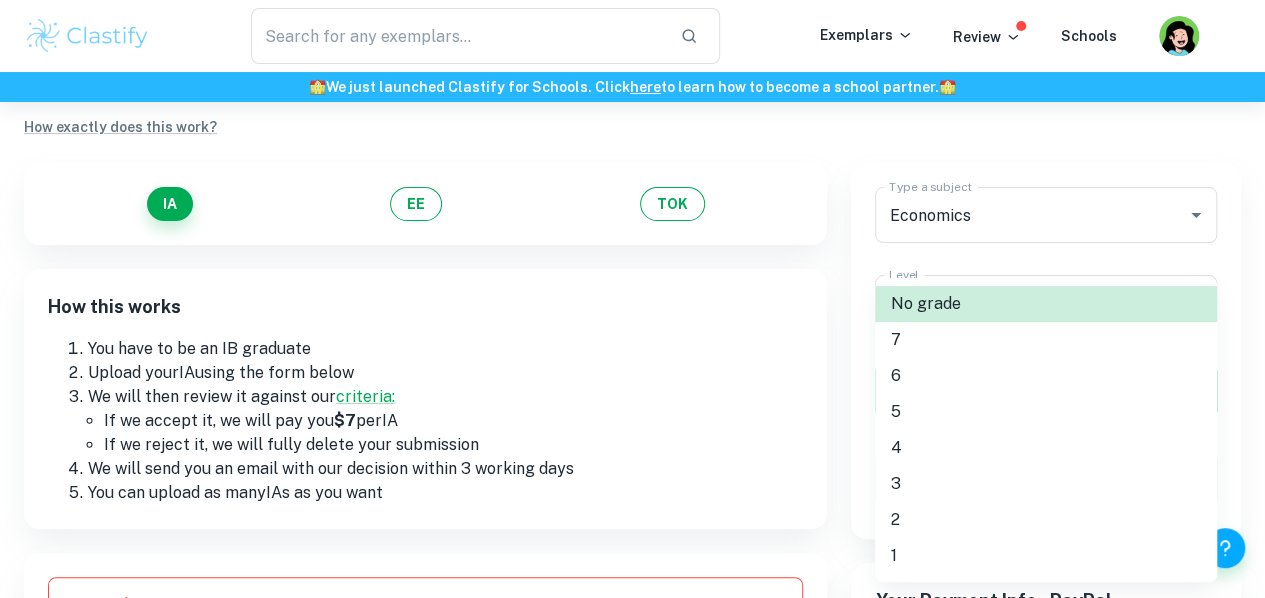 click on "We value your privacy We use cookies to enhance your browsing experience, serve personalised ads or content, and analyse our traffic. By clicking "Accept All", you consent to our use of cookies.   Cookie Policy Customise   Reject All   Accept All   Customise Consent Preferences   We use cookies to help you navigate efficiently and perform certain functions. You will find detailed information about all cookies under each consent category below. The cookies that are categorised as "Necessary" are stored on your browser as they are essential for enabling the basic functionalities of the site. ...  Show more For more information on how Google's third-party cookies operate and handle your data, see:   Google Privacy Policy Necessary Always Active Necessary cookies are required to enable the basic features of this site, such as providing secure log-in or adjusting your consent preferences. These cookies do not store any personally identifiable data. Functional Analytics Performance Advertisement Uncategorised" at bounding box center (632, 314) 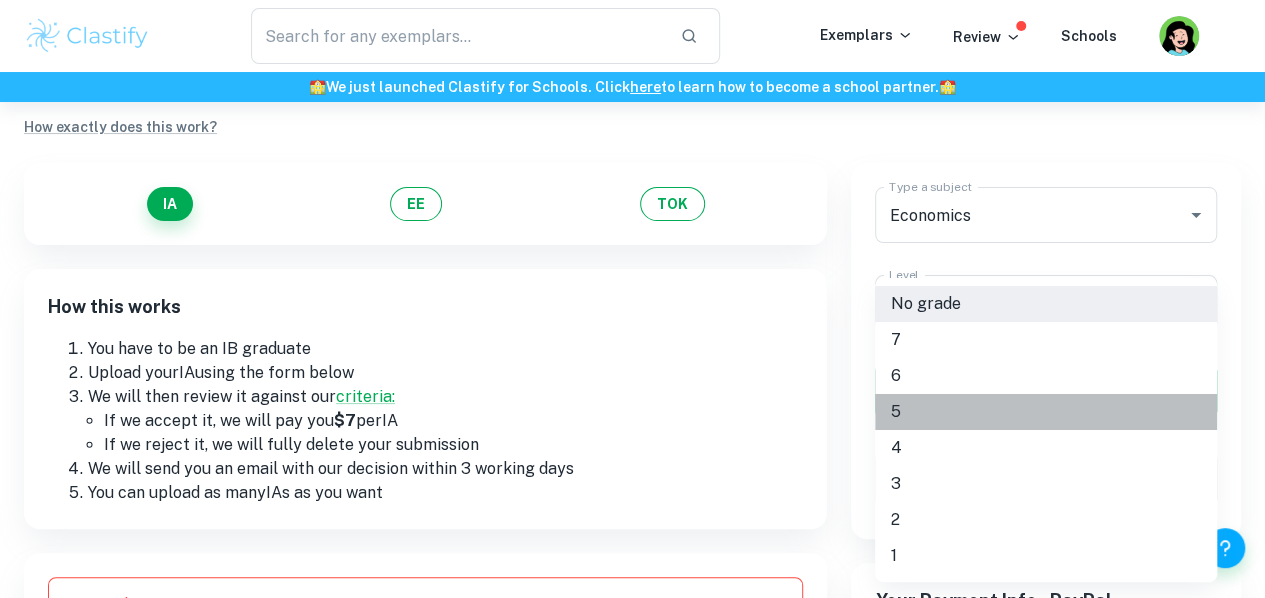 click on "5" at bounding box center [1046, 412] 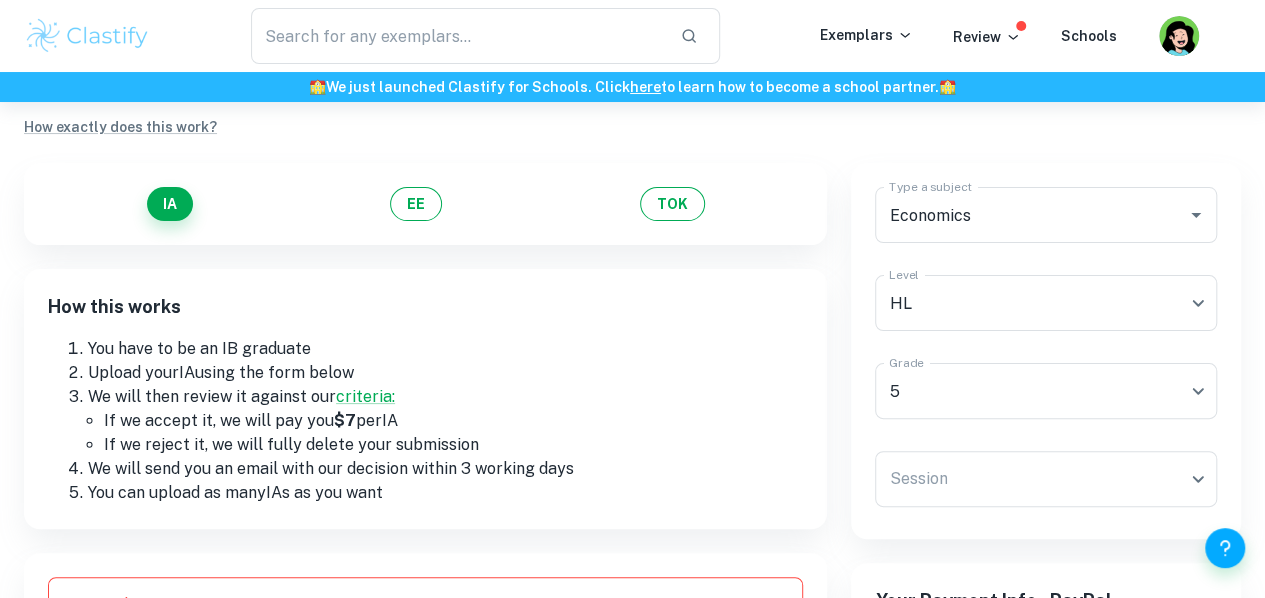 click on "If we accept it, we will pay you  $7  per  IA" at bounding box center [453, 421] 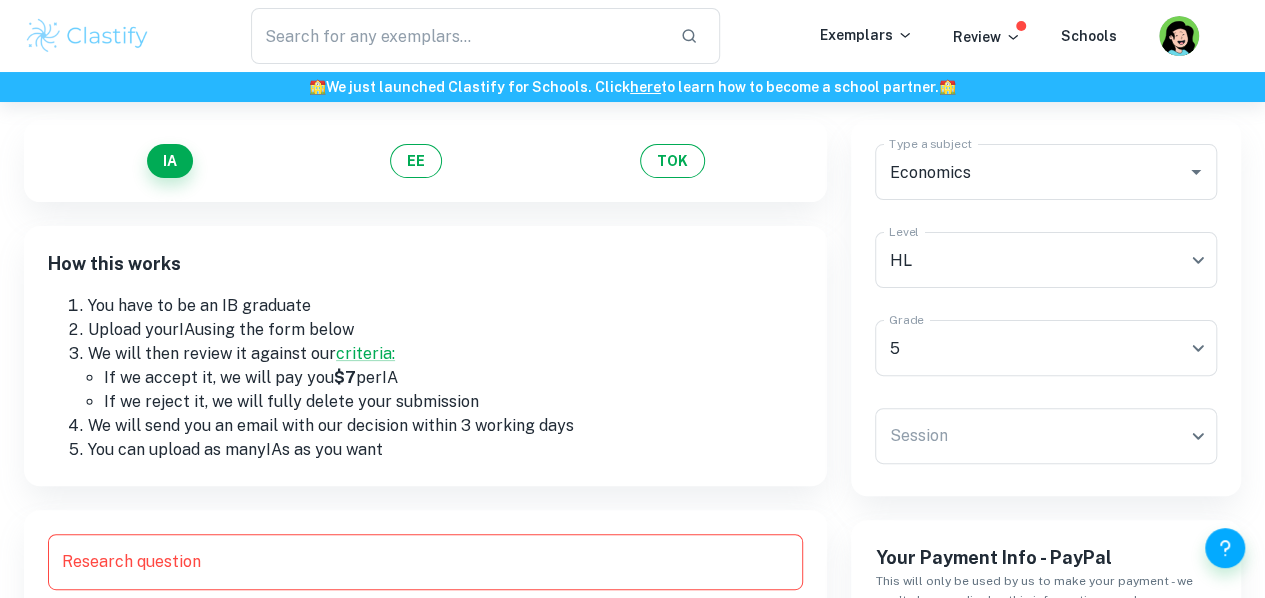 scroll, scrollTop: 131, scrollLeft: 0, axis: vertical 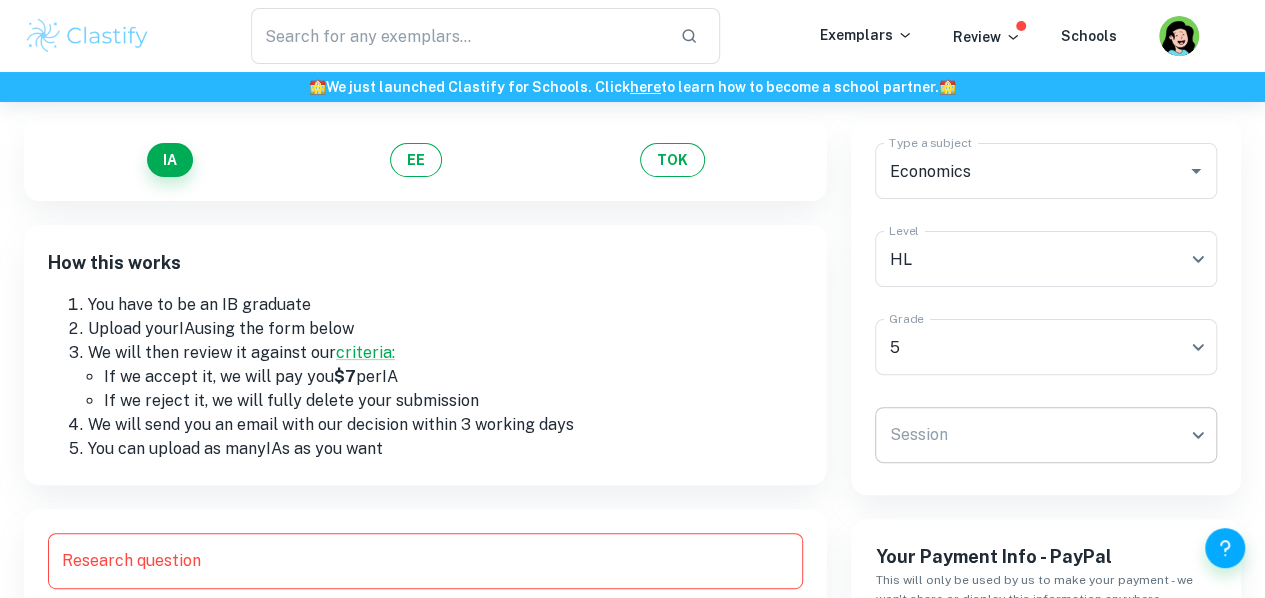 click on "We value your privacy We use cookies to enhance your browsing experience, serve personalised ads or content, and analyse our traffic. By clicking "Accept All", you consent to our use of cookies.   Cookie Policy Customise   Reject All   Accept All   Customise Consent Preferences   We use cookies to help you navigate efficiently and perform certain functions. You will find detailed information about all cookies under each consent category below. The cookies that are categorised as "Necessary" are stored on your browser as they are essential for enabling the basic functionalities of the site. ...  Show more For more information on how Google's third-party cookies operate and handle your data, see:   Google Privacy Policy Necessary Always Active Necessary cookies are required to enable the basic features of this site, such as providing secure log-in or adjusting your consent preferences. These cookies do not store any personally identifiable data. Functional Analytics Performance Advertisement Uncategorised" at bounding box center (632, 270) 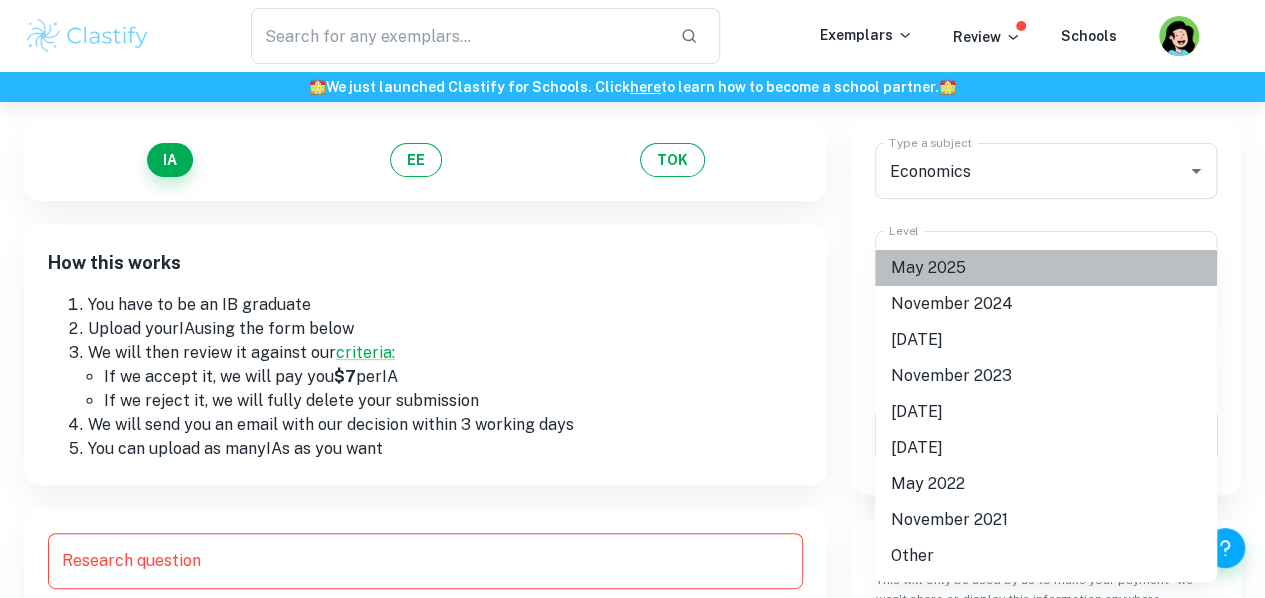 click on "May 2025" at bounding box center (1046, 268) 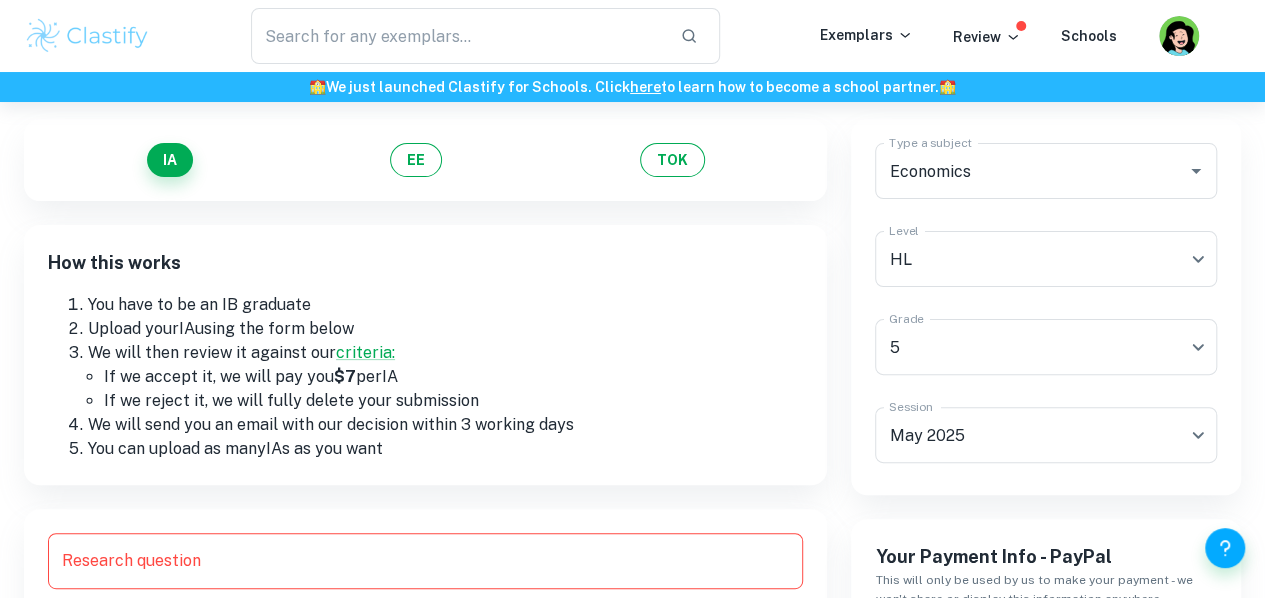 click on "We will send you an email with our decision within 3 working days" at bounding box center (445, 425) 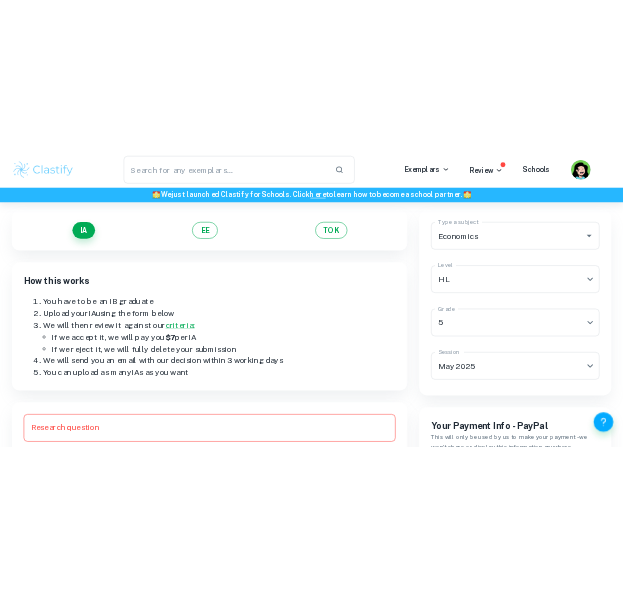 scroll, scrollTop: 341, scrollLeft: 0, axis: vertical 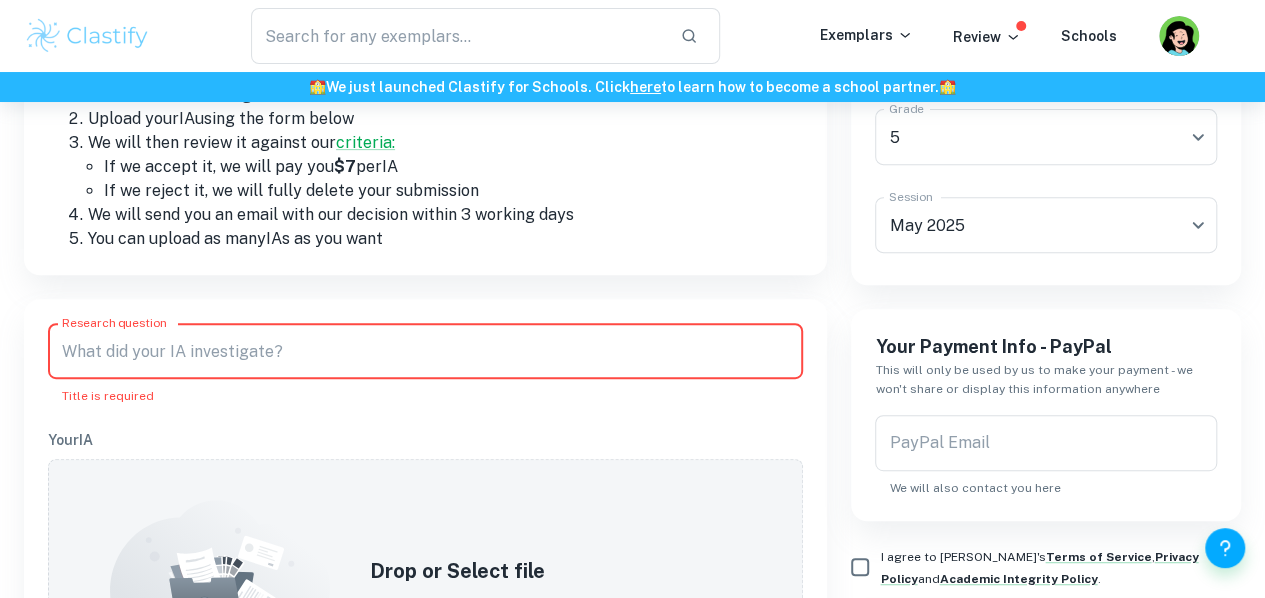 click on "Research question" at bounding box center (425, 351) 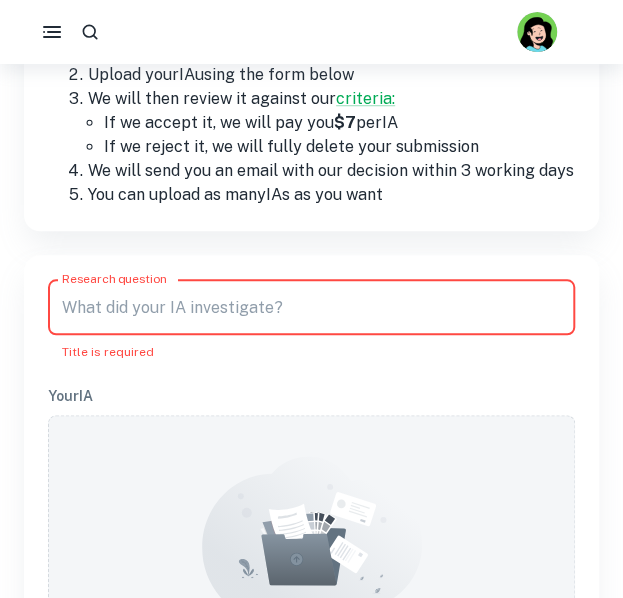 click on "Research question" at bounding box center [311, 307] 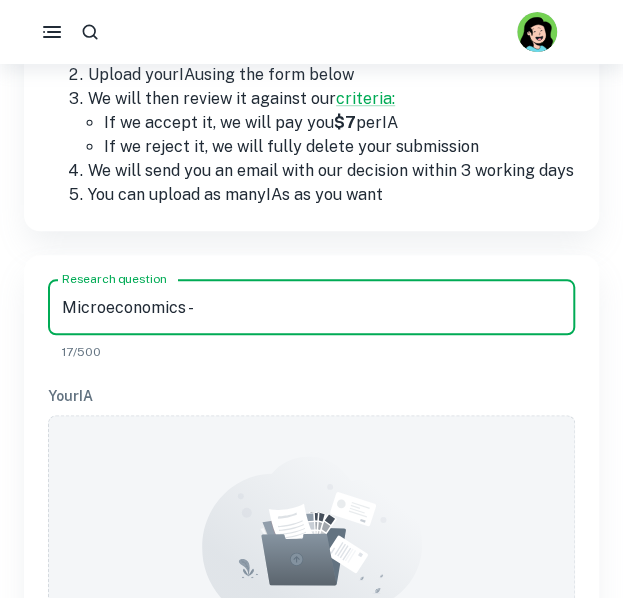 paste on "Scotland expected to raise minimum alcohol price by 30%" 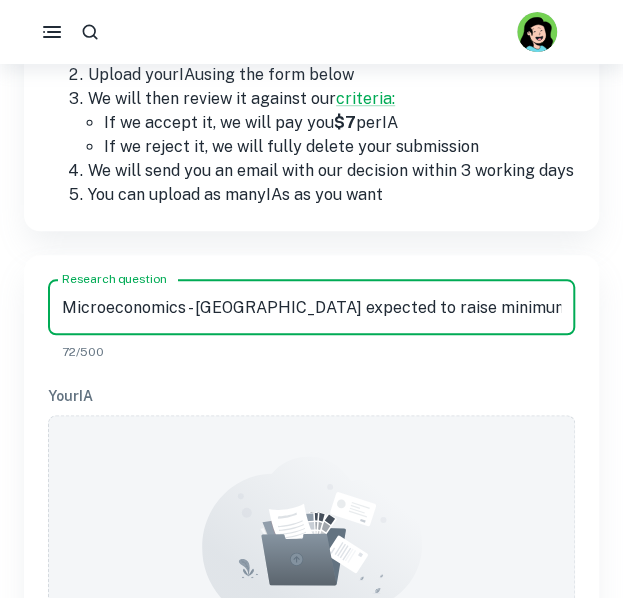 scroll, scrollTop: 0, scrollLeft: 61, axis: horizontal 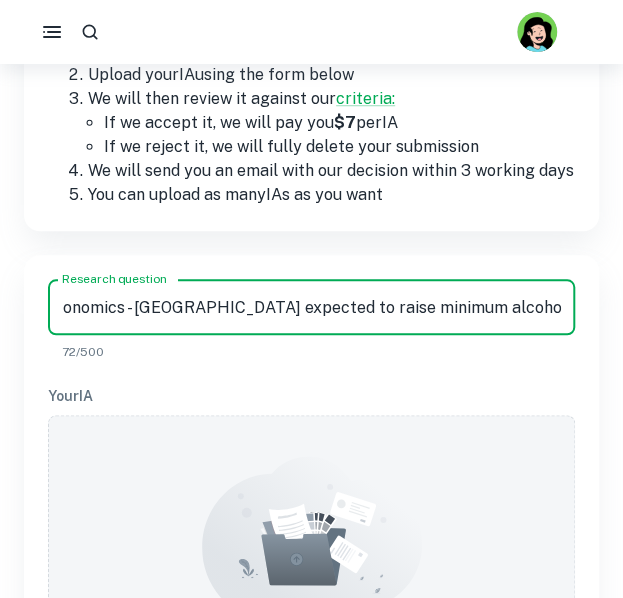 type on "Microeconomics - Scotland expected to raise minimum alcohol price by 30%" 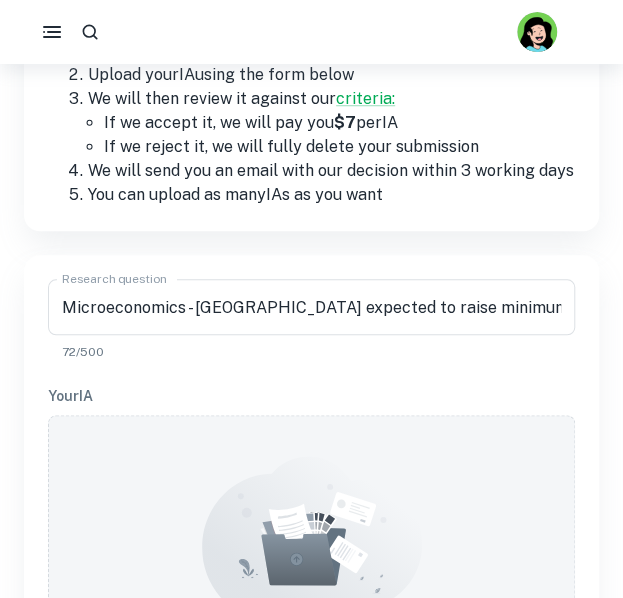 click on "72/500" at bounding box center (311, 352) 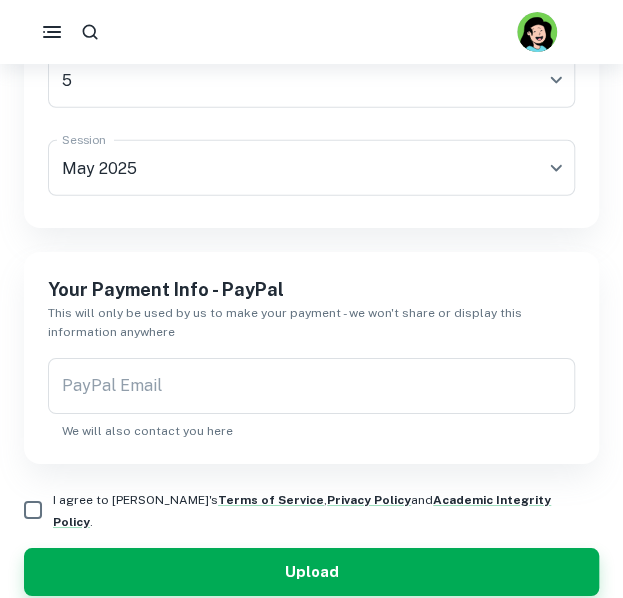 scroll, scrollTop: 1449, scrollLeft: 0, axis: vertical 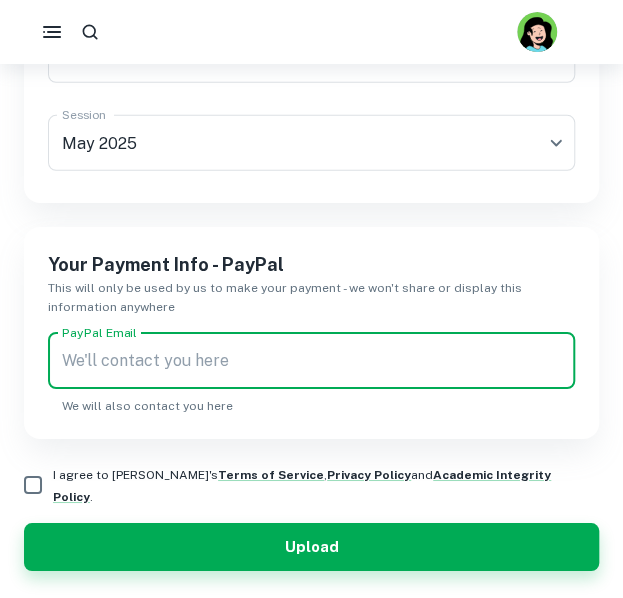 click on "PayPal Email" at bounding box center (311, 361) 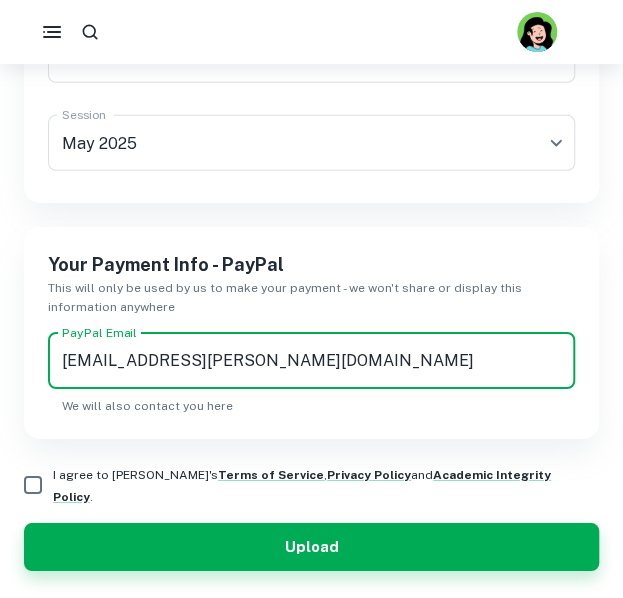 click on "[EMAIL_ADDRESS][PERSON_NAME][DOMAIN_NAME]" at bounding box center (311, 361) 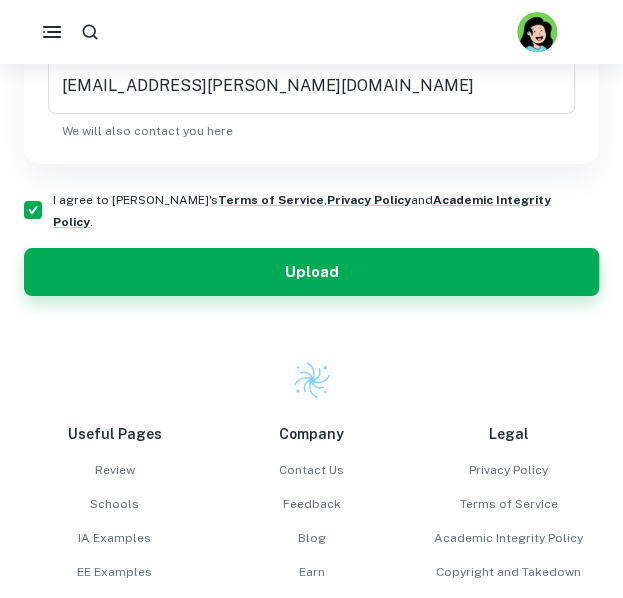 scroll, scrollTop: 1809, scrollLeft: 0, axis: vertical 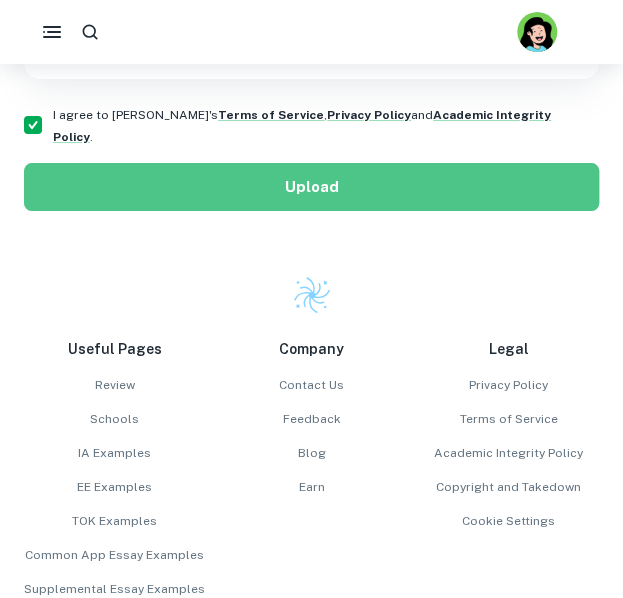 click on "Upload" at bounding box center (311, 187) 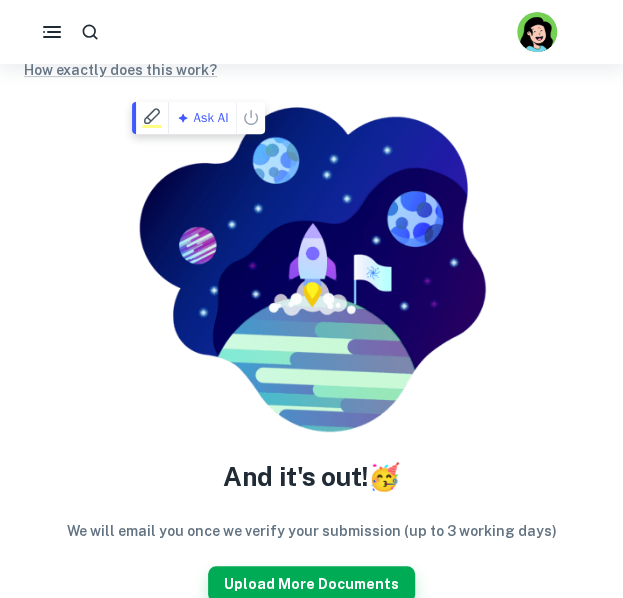 scroll, scrollTop: 290, scrollLeft: 0, axis: vertical 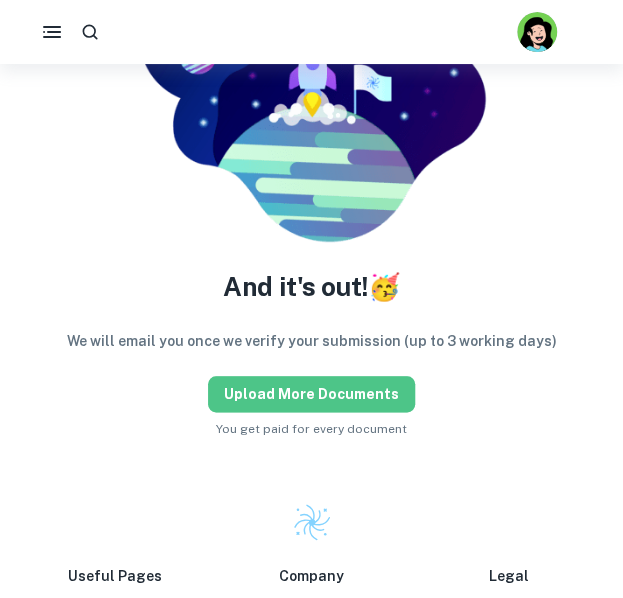 click on "Upload more documents" at bounding box center (311, 394) 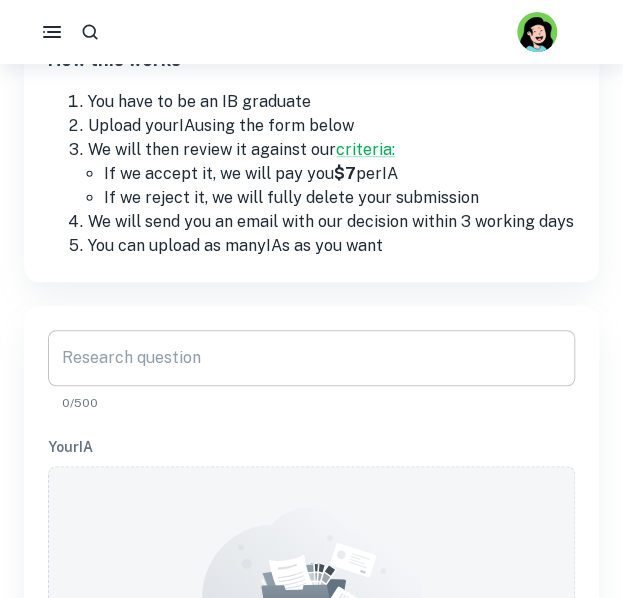 click on "Research question" at bounding box center [311, 358] 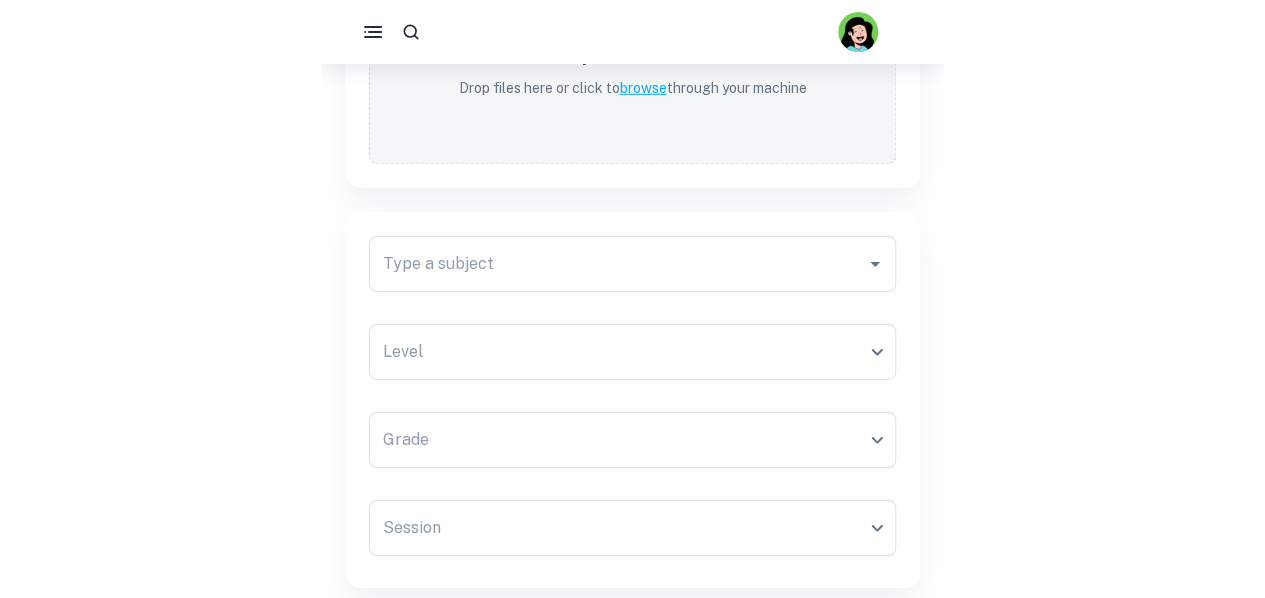 scroll, scrollTop: 1383, scrollLeft: 0, axis: vertical 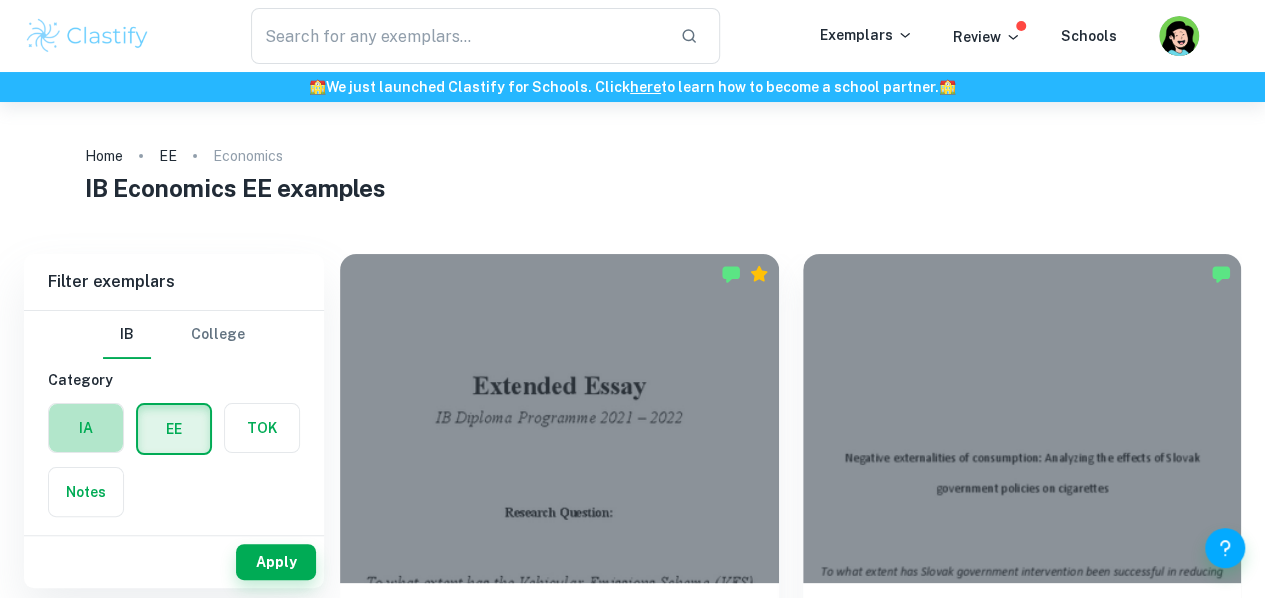 click at bounding box center (86, 428) 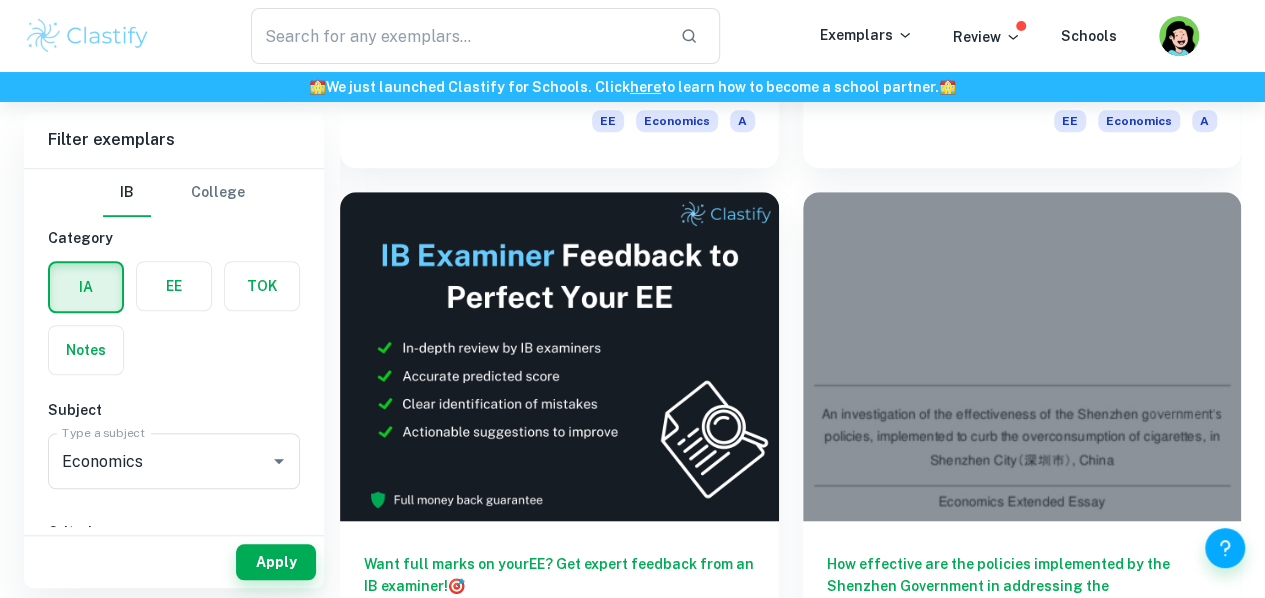 scroll, scrollTop: 596, scrollLeft: 0, axis: vertical 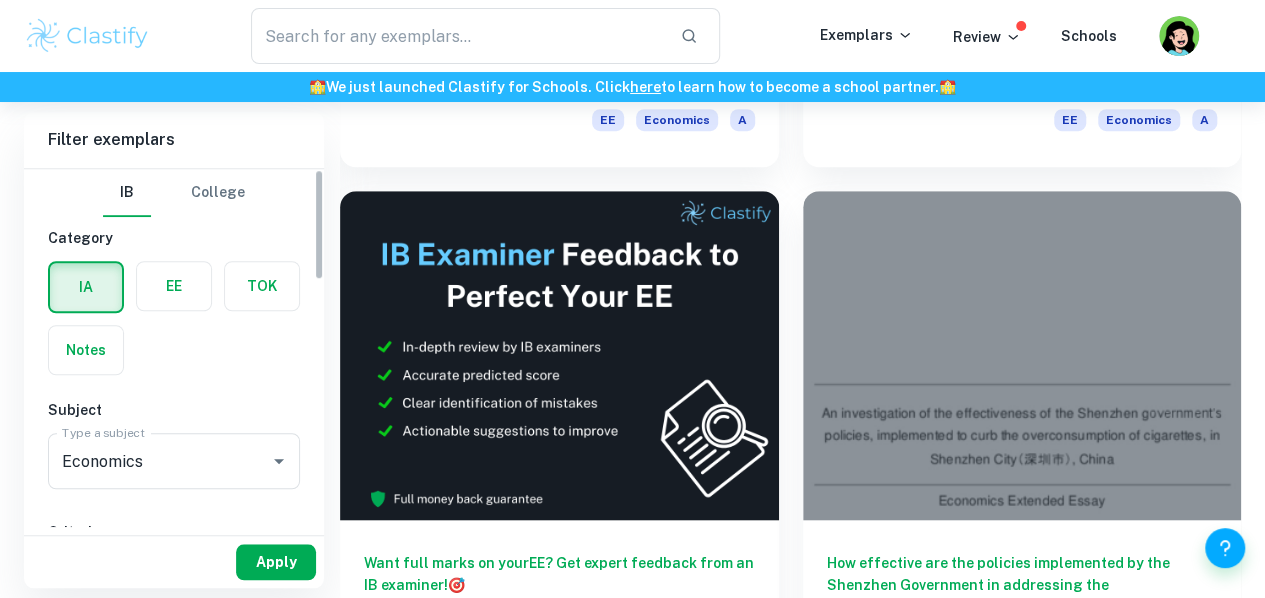 click on "Apply" at bounding box center (276, 562) 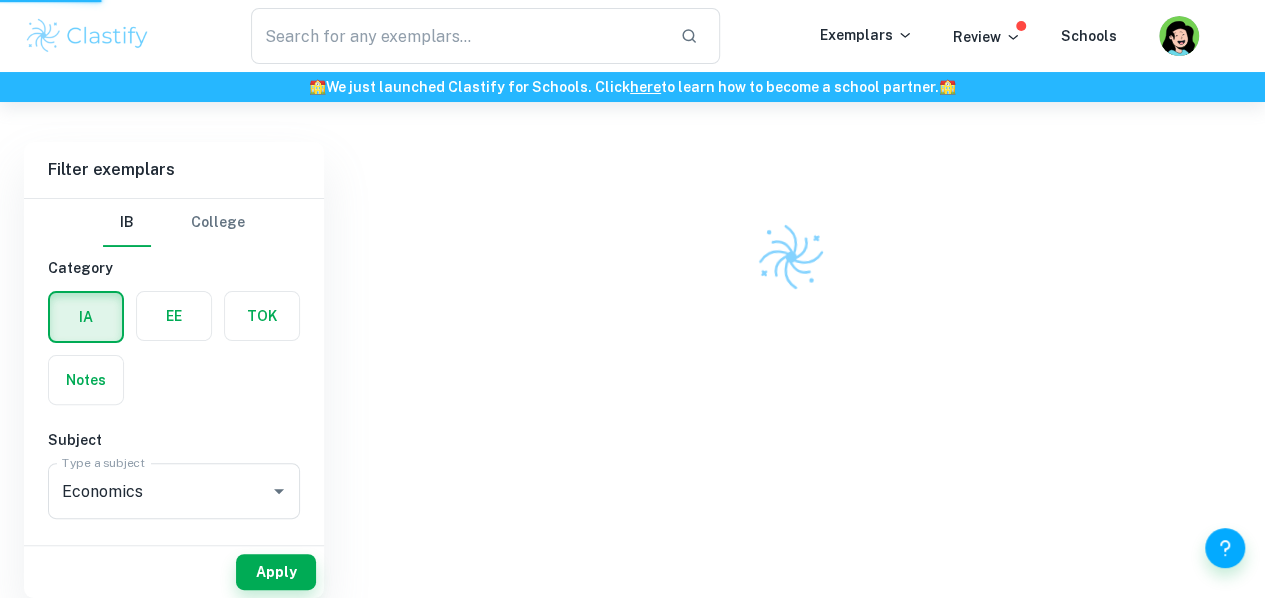 scroll, scrollTop: 102, scrollLeft: 0, axis: vertical 